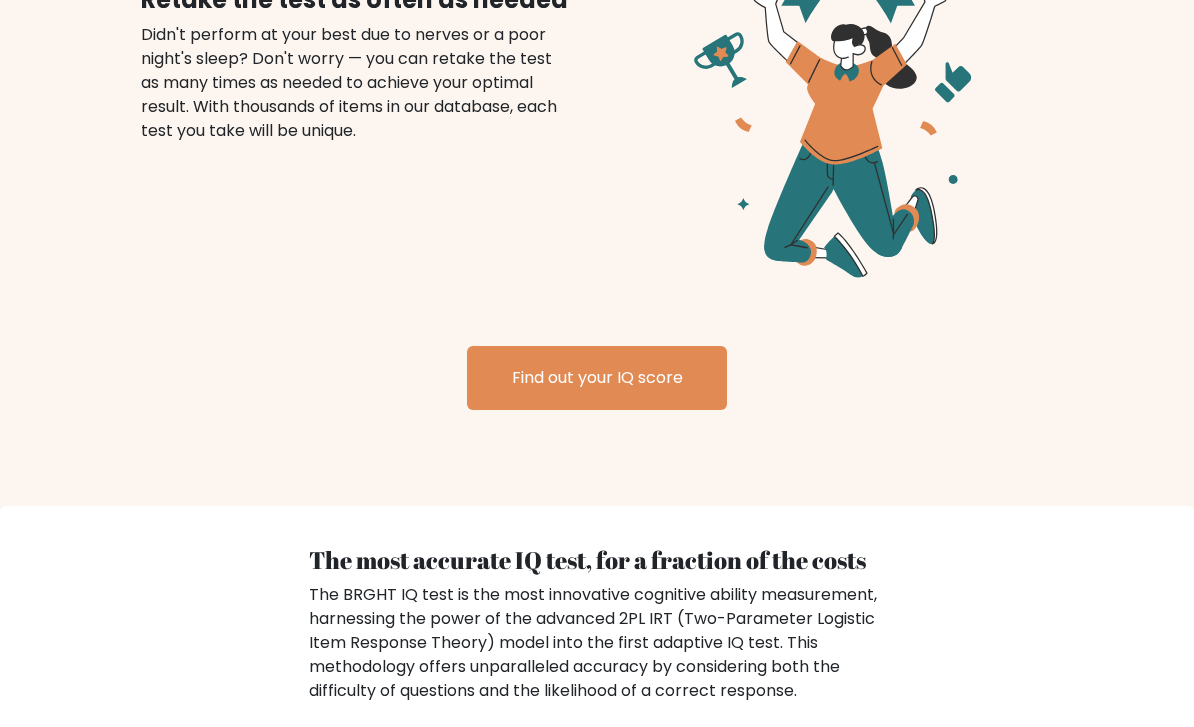 scroll, scrollTop: 2464, scrollLeft: 0, axis: vertical 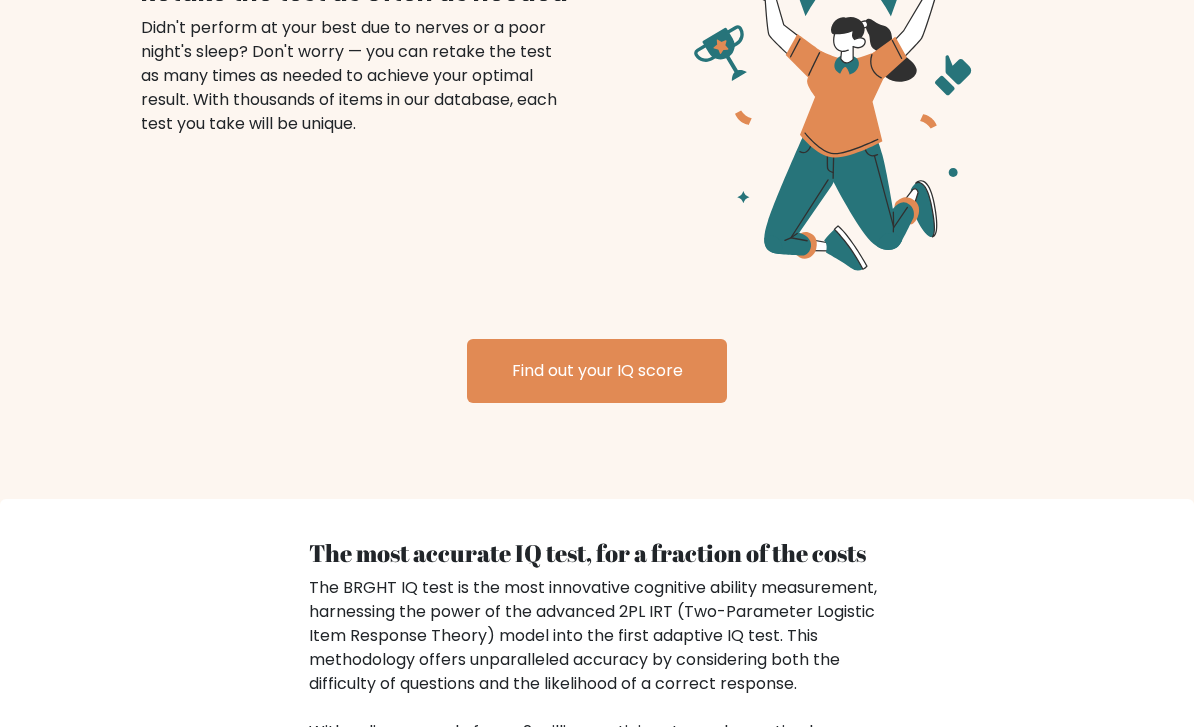 click on "Find out your IQ score" at bounding box center [597, 372] 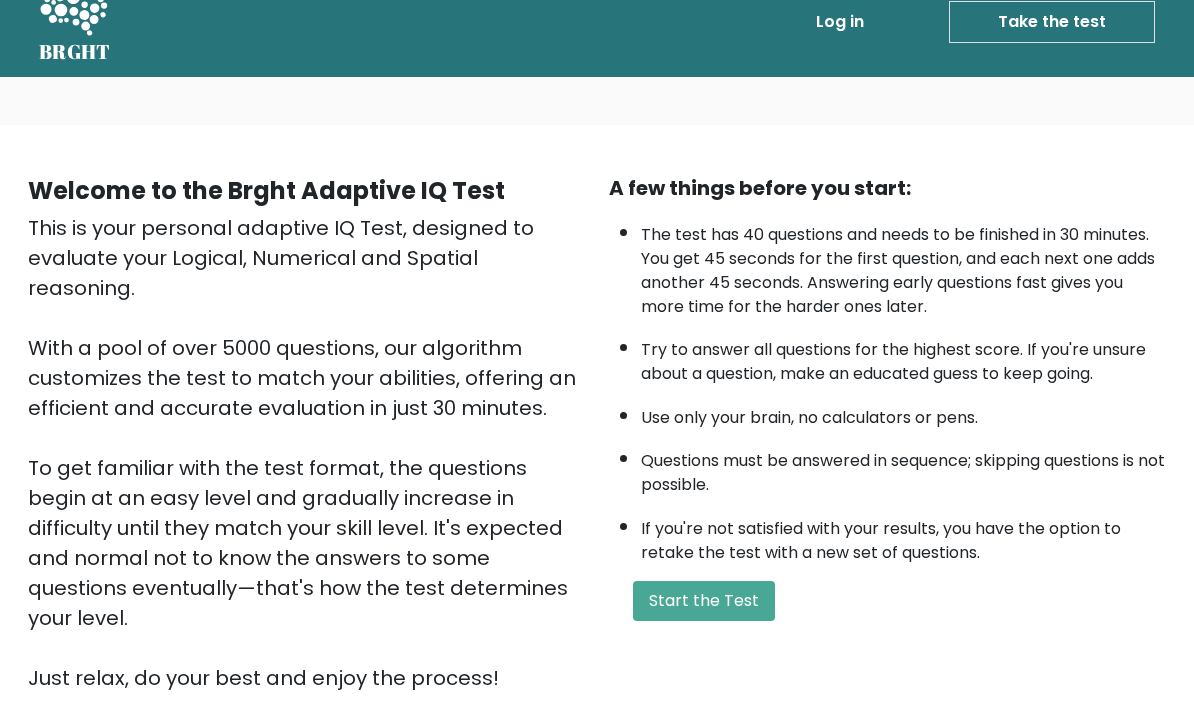 scroll, scrollTop: 37, scrollLeft: 0, axis: vertical 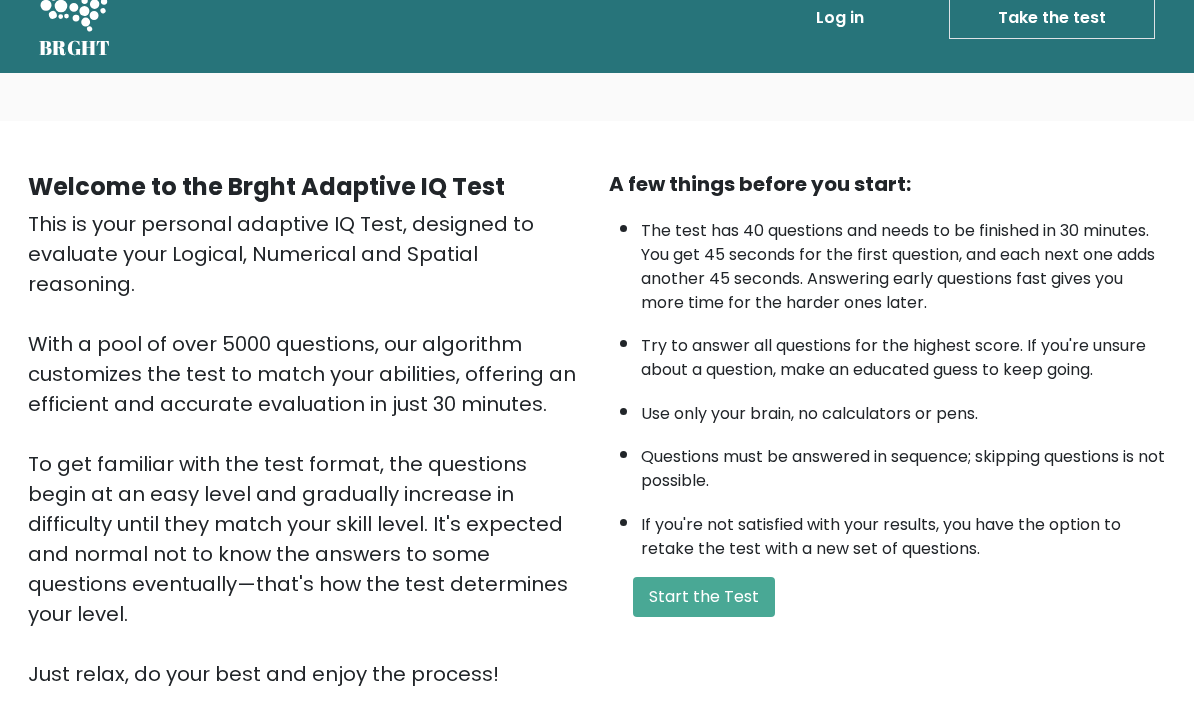 click on "Start the Test" at bounding box center [704, 597] 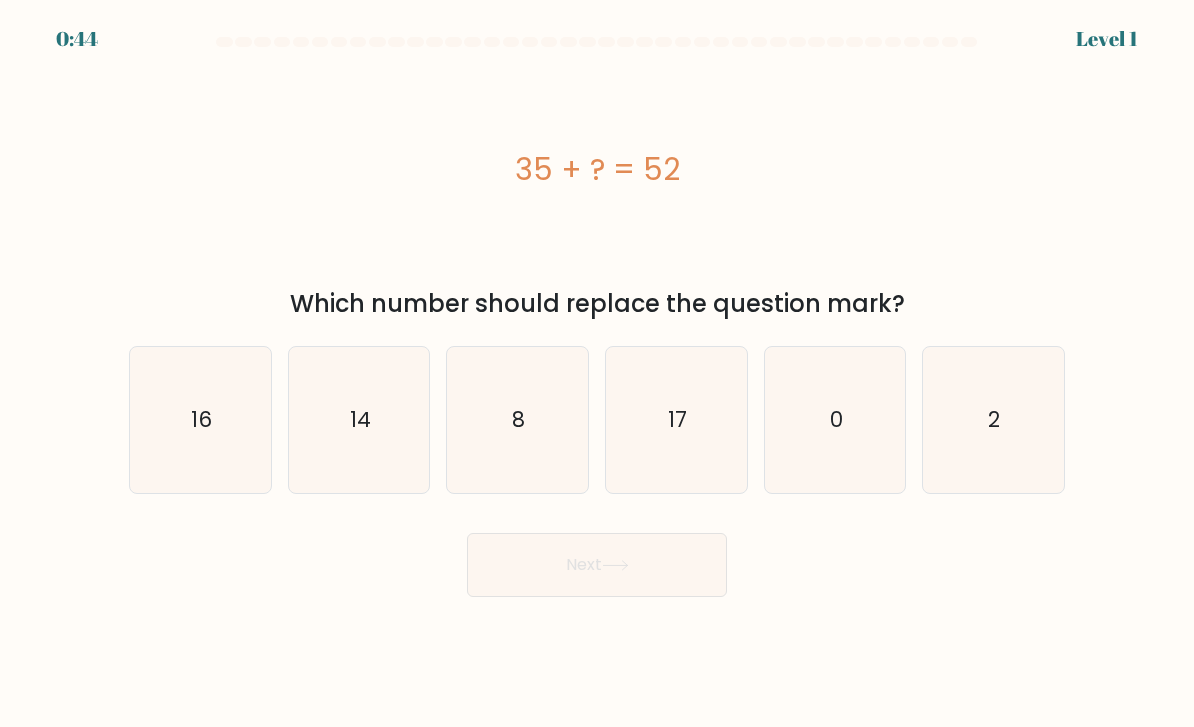 scroll, scrollTop: 0, scrollLeft: 0, axis: both 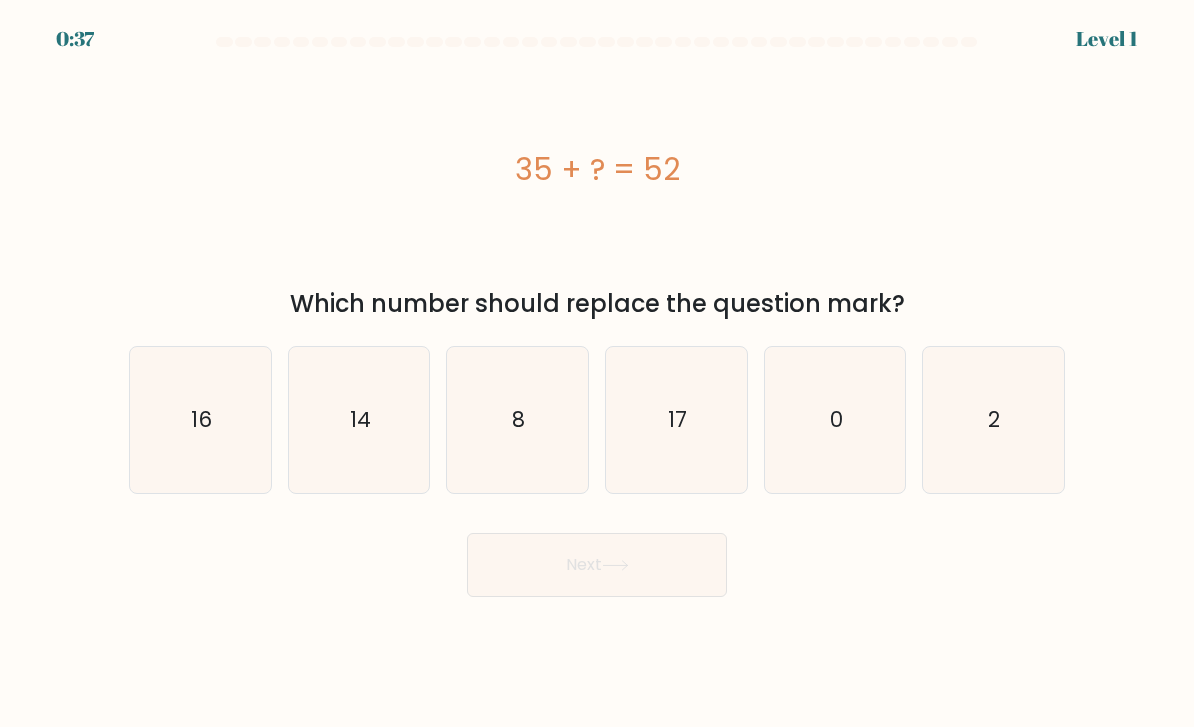 click on "17" 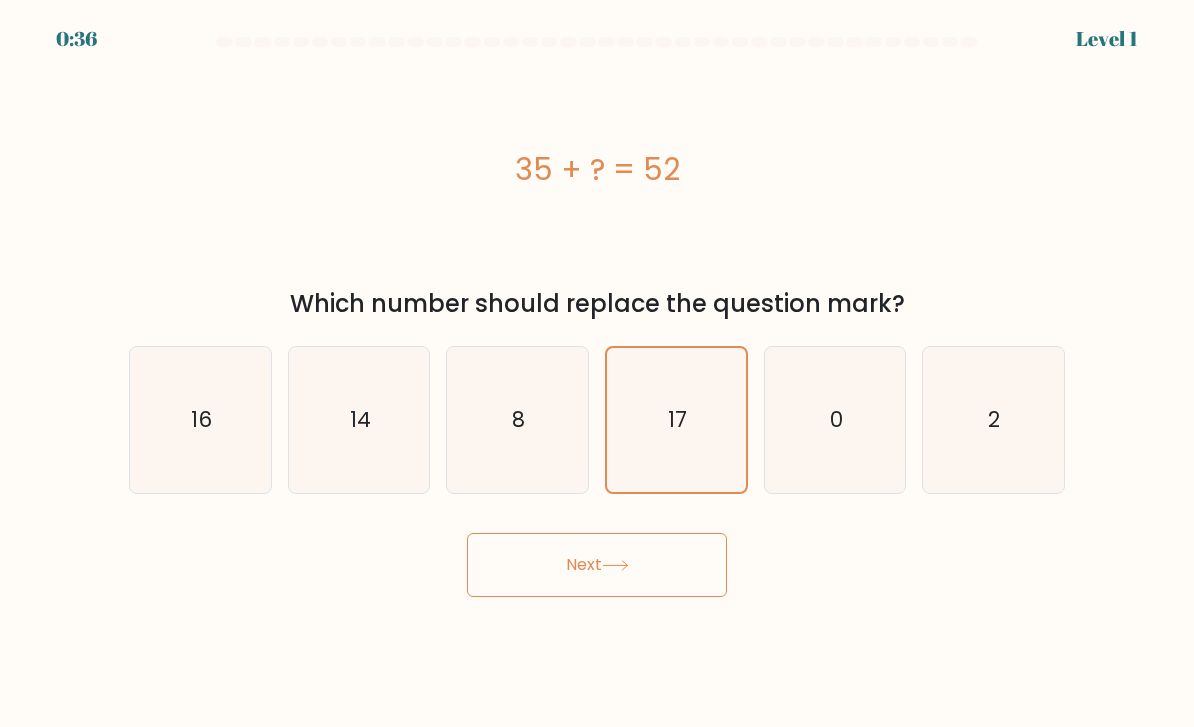 click on "Next" at bounding box center [597, 565] 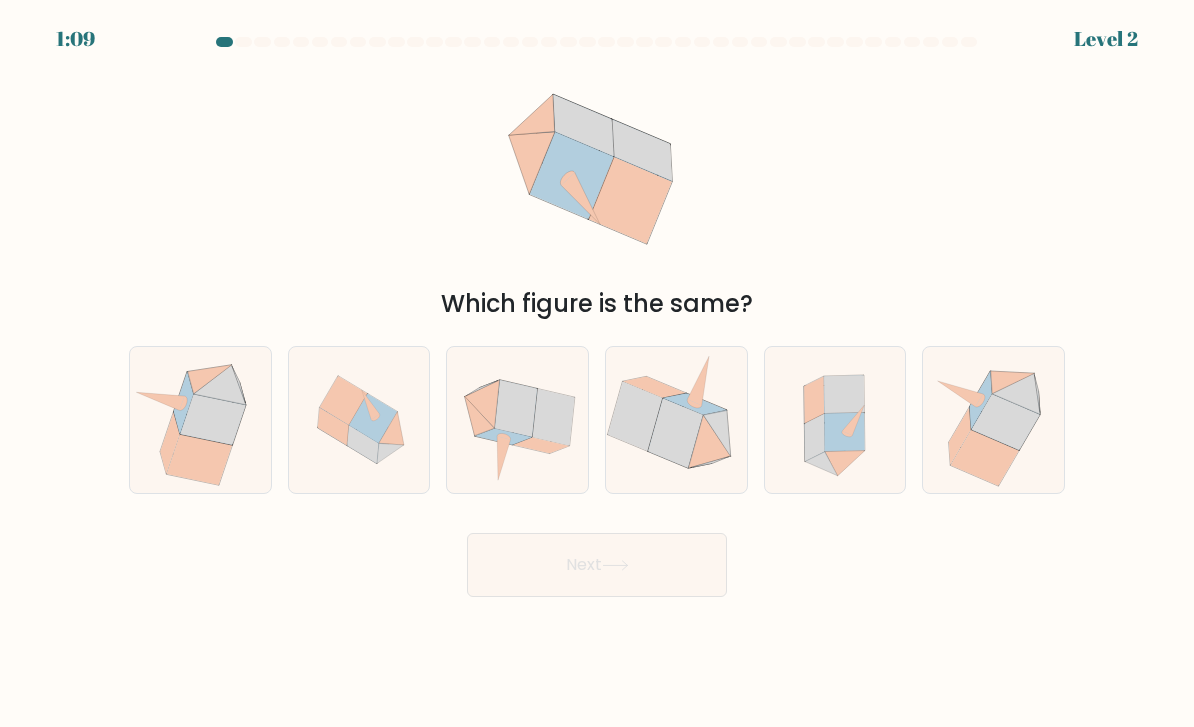 click 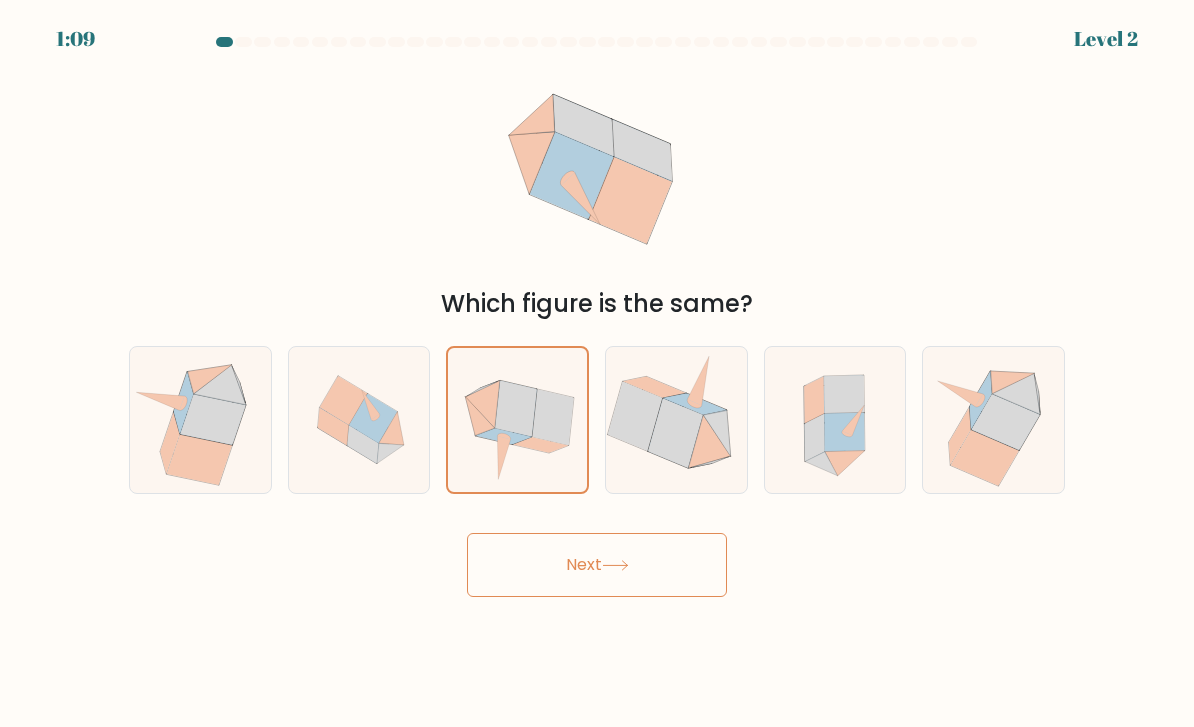 click on "Next" at bounding box center (597, 565) 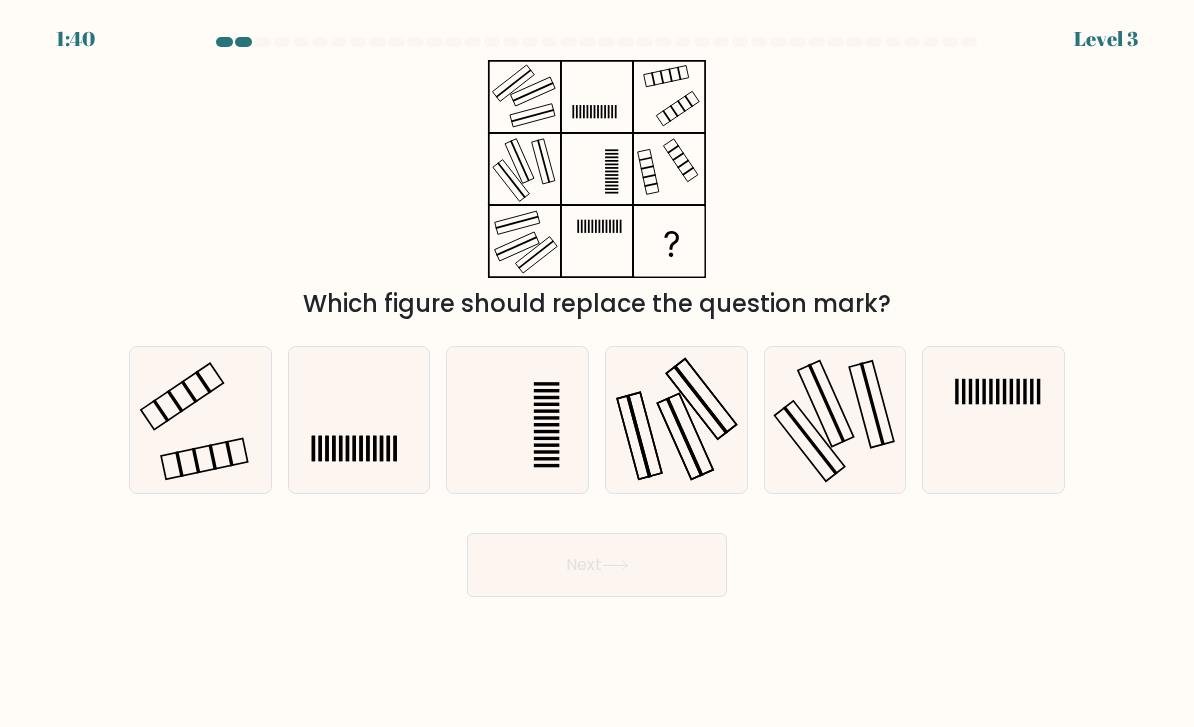 click 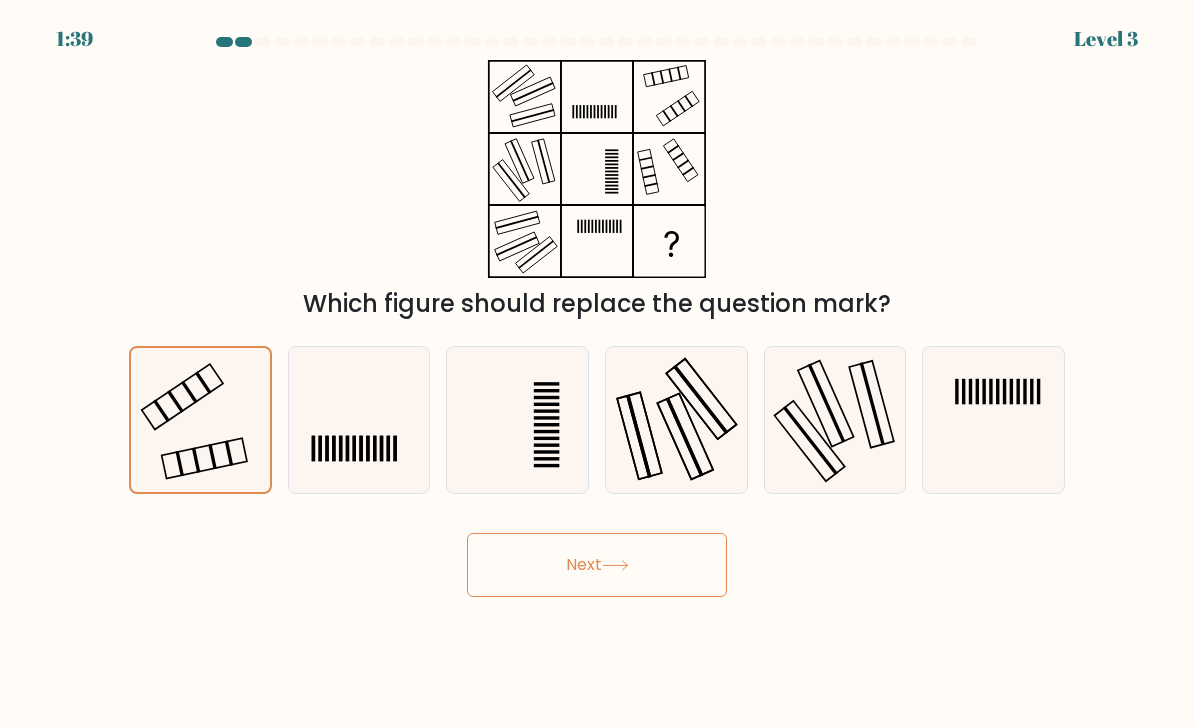 click on "Next" at bounding box center [597, 565] 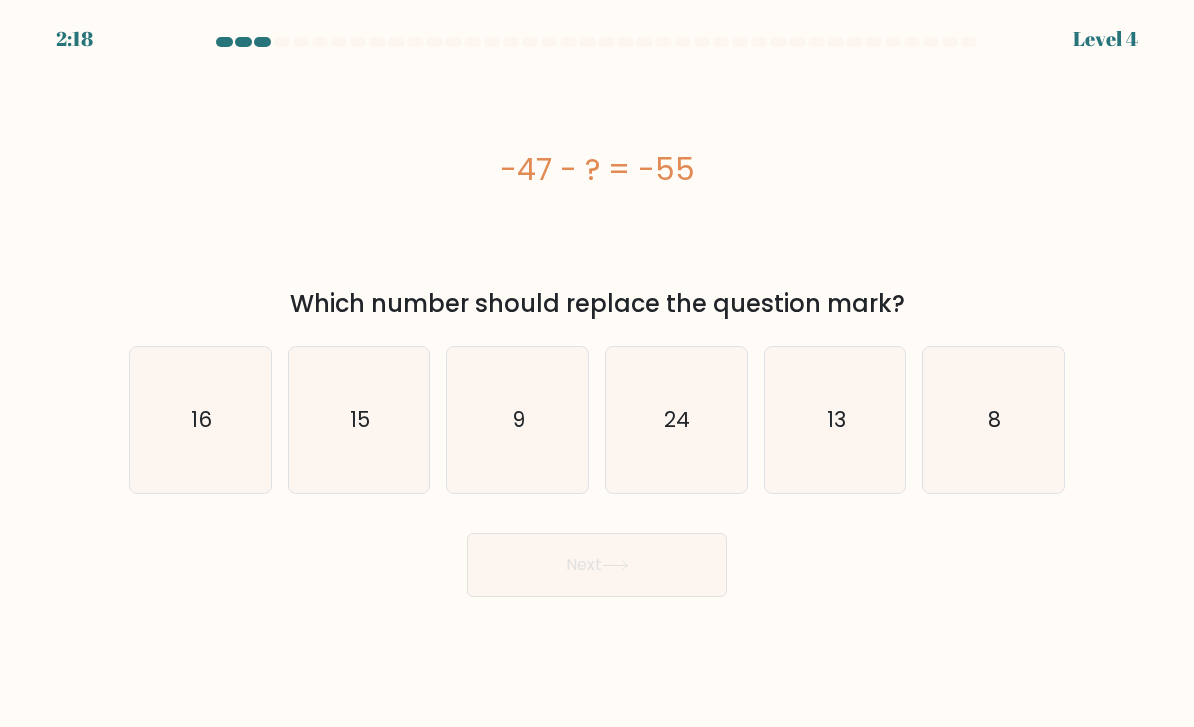 click on "8" 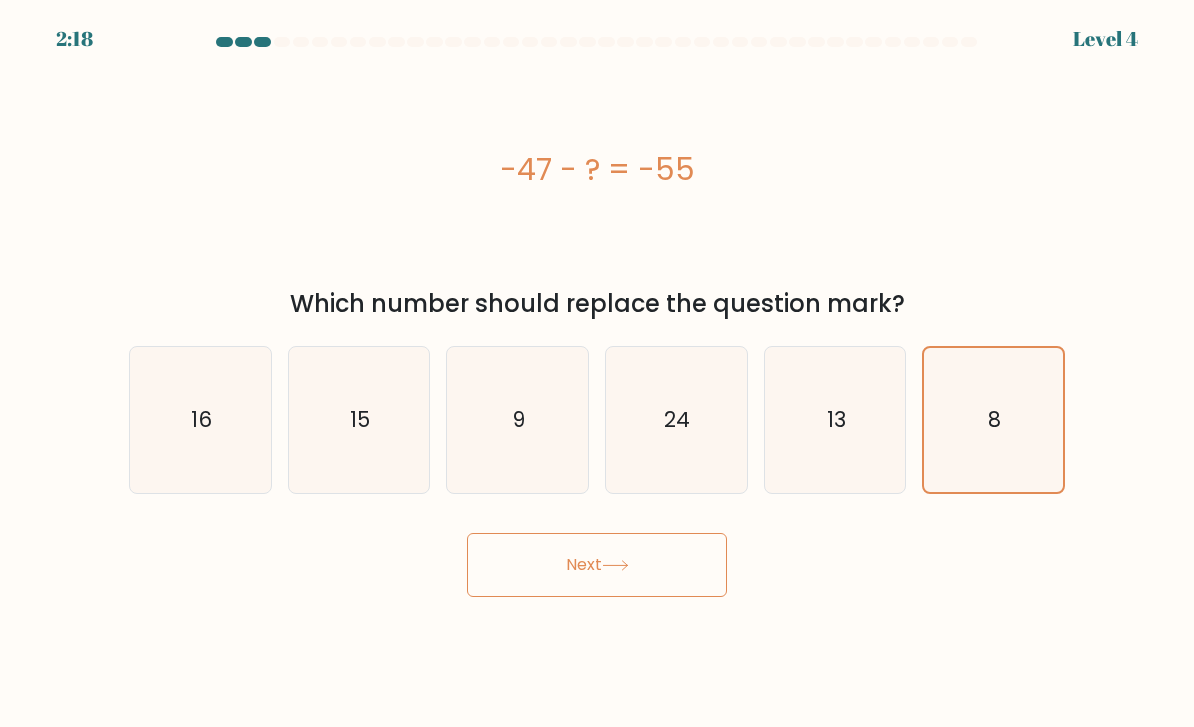 click on "Next" at bounding box center (597, 565) 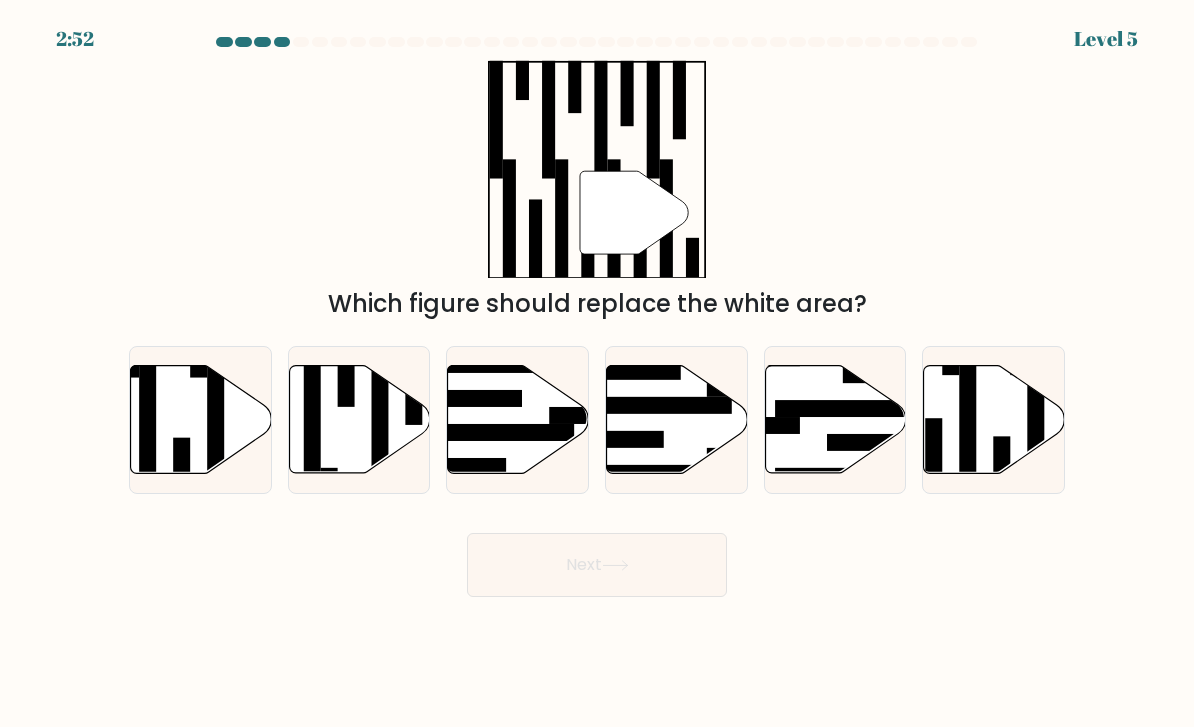 click 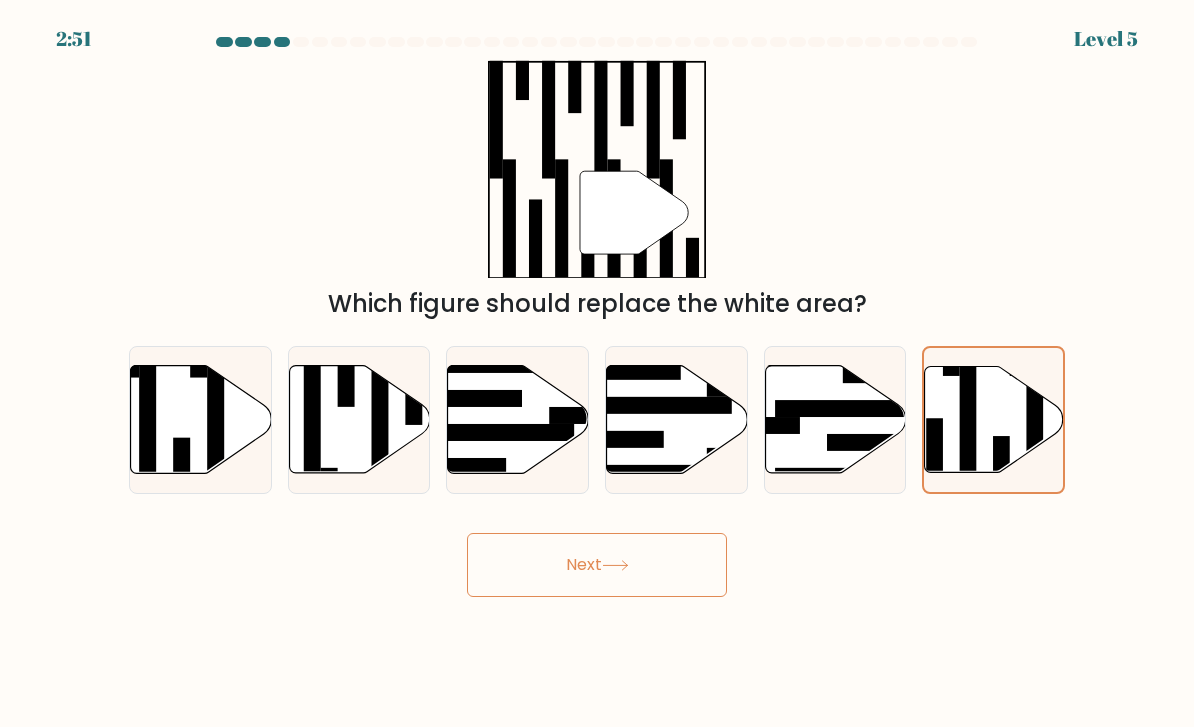 click on "Next" at bounding box center [597, 565] 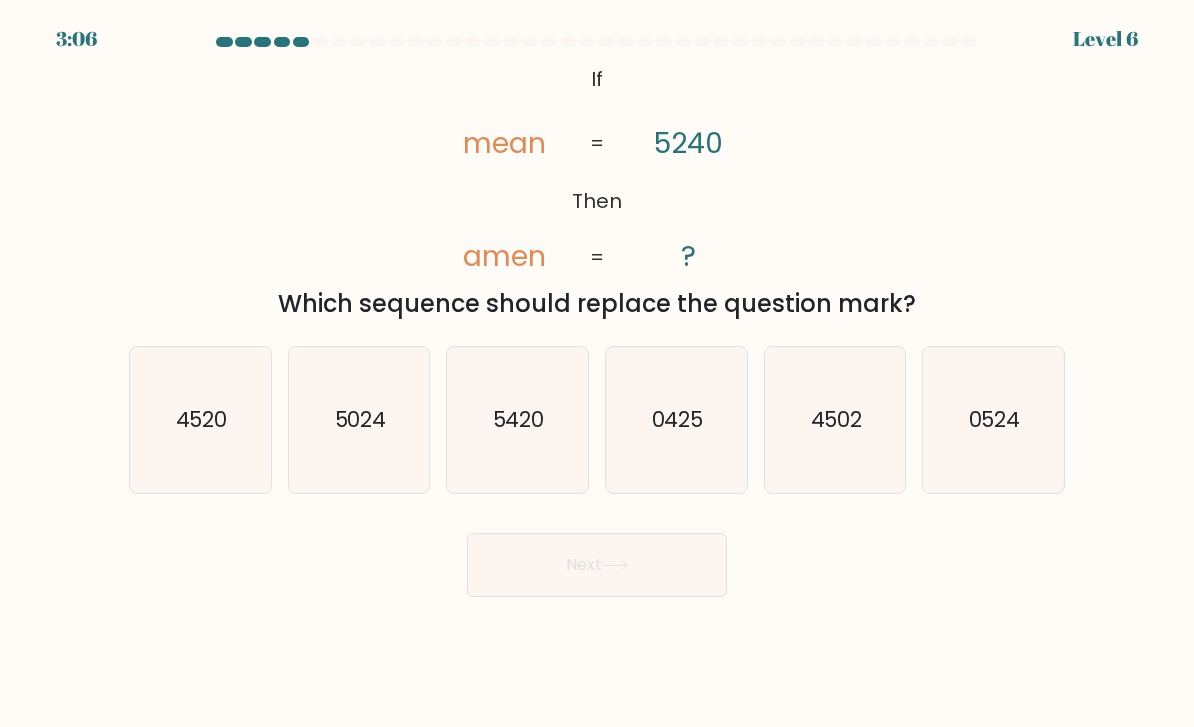 click on "4520" 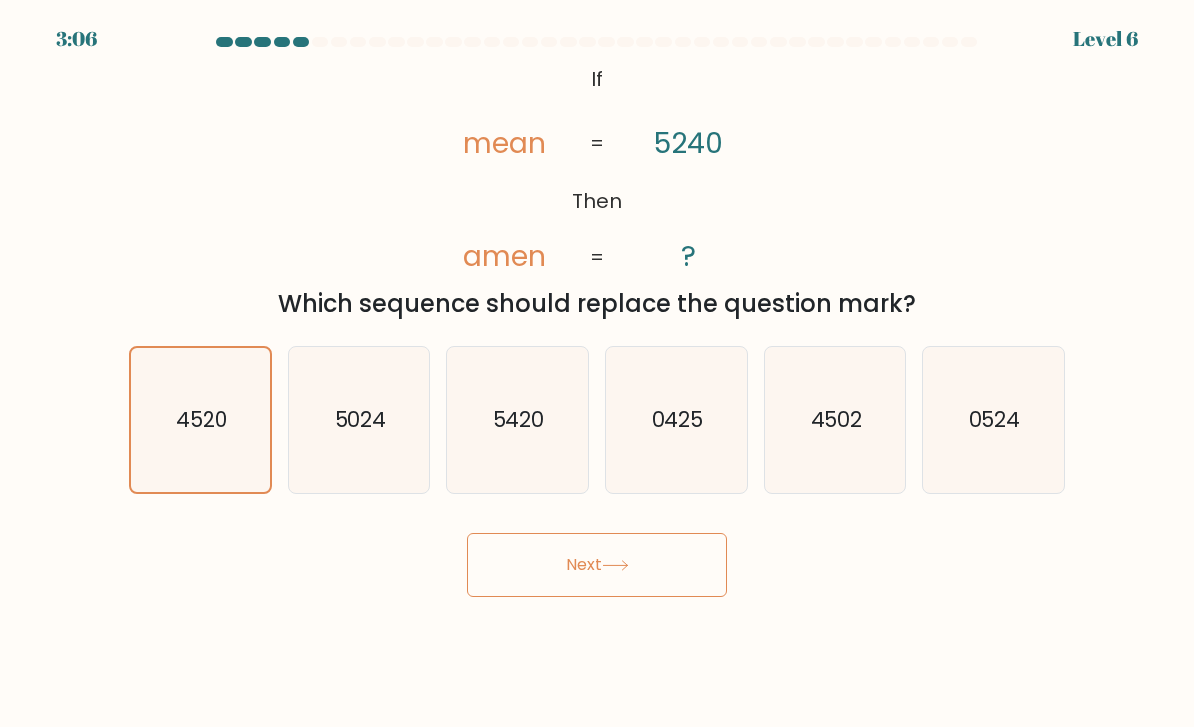 click on "Next" at bounding box center [597, 565] 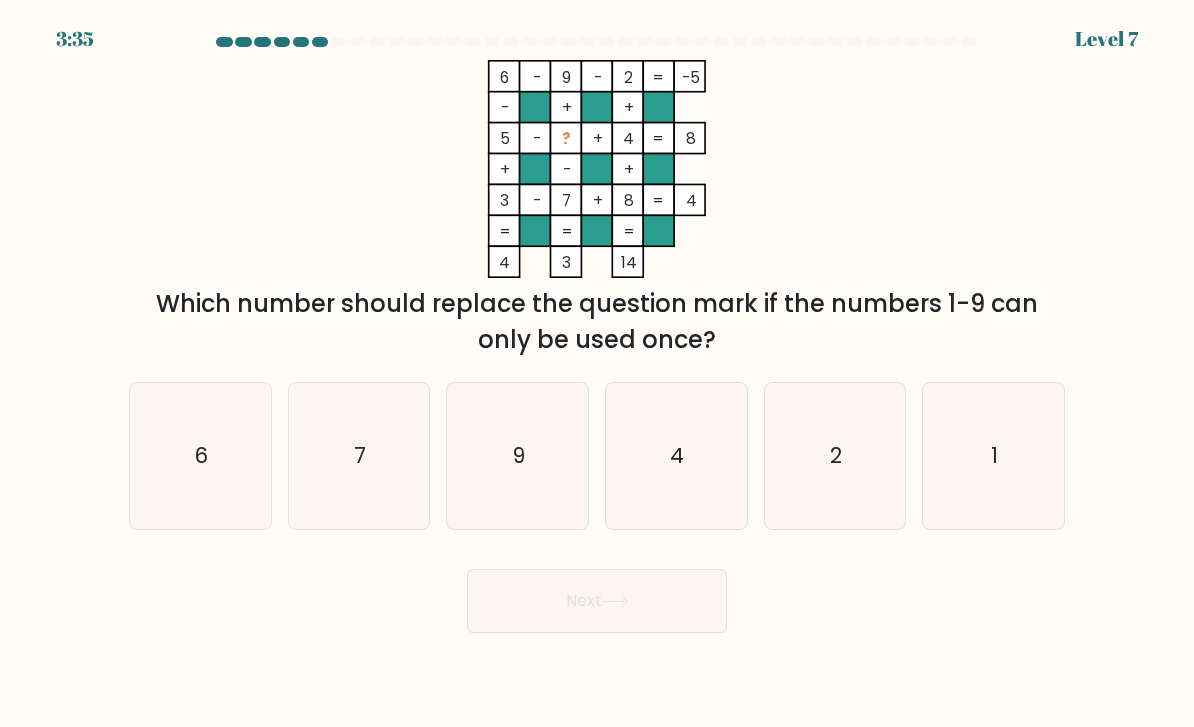 click on "1" 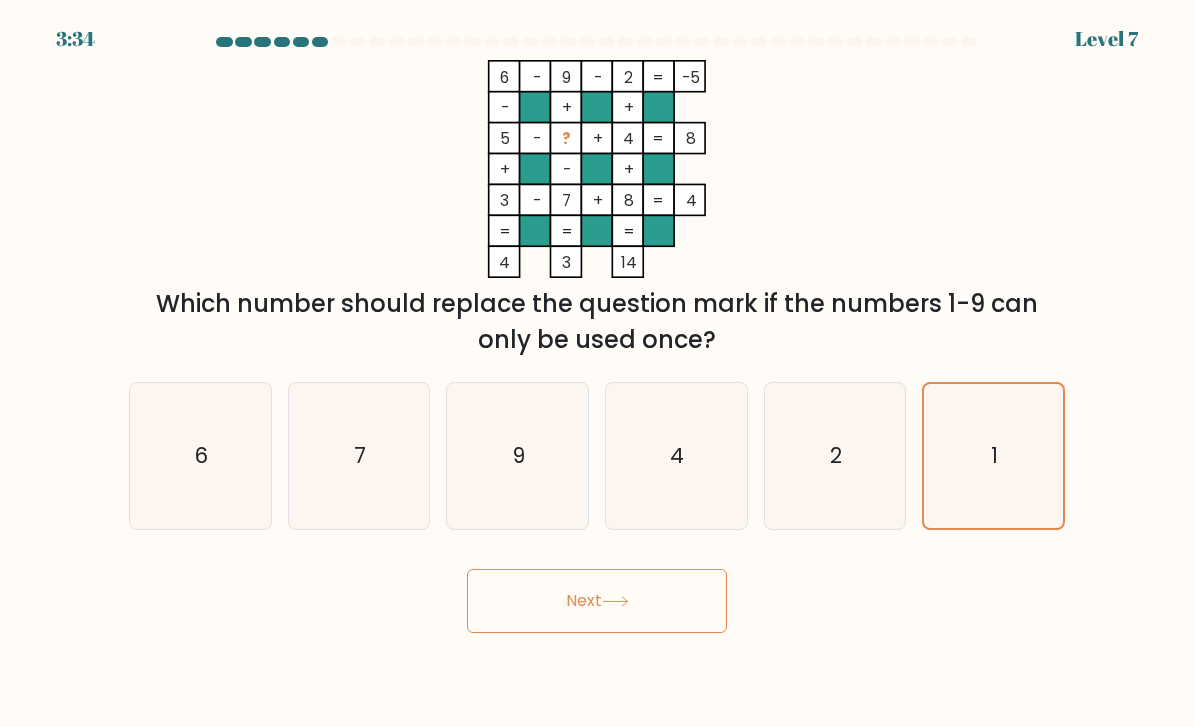 click on "Next" at bounding box center [597, 601] 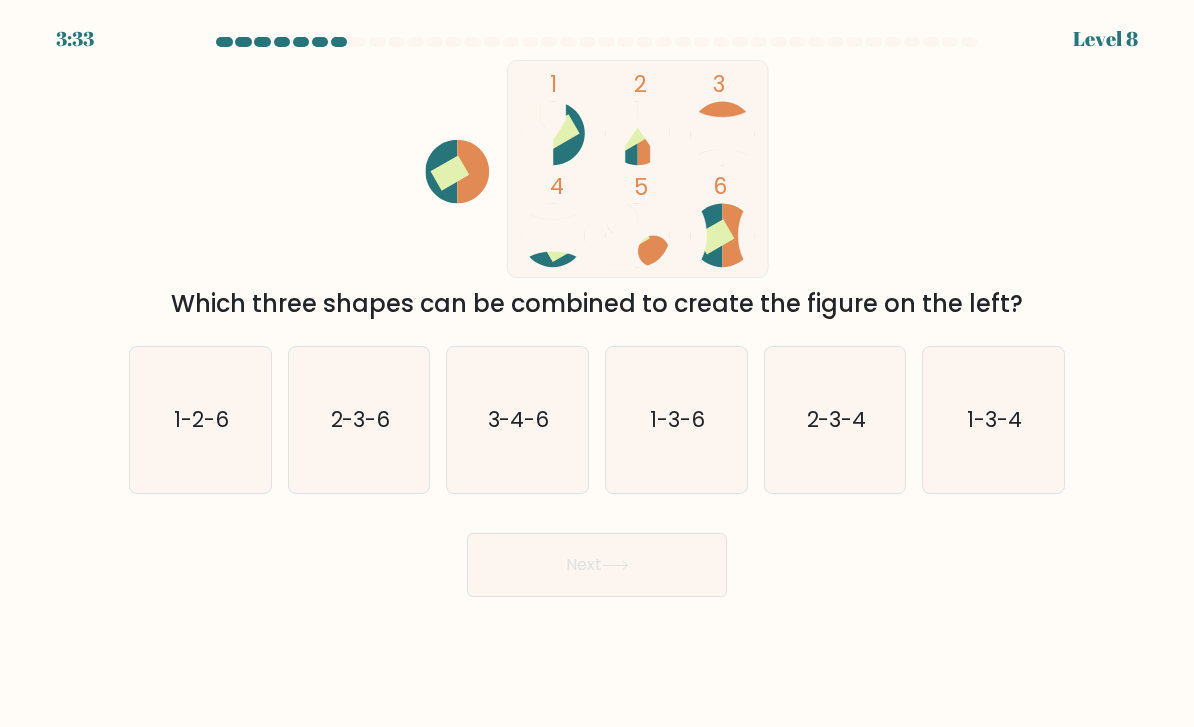 click on "3-4-6" 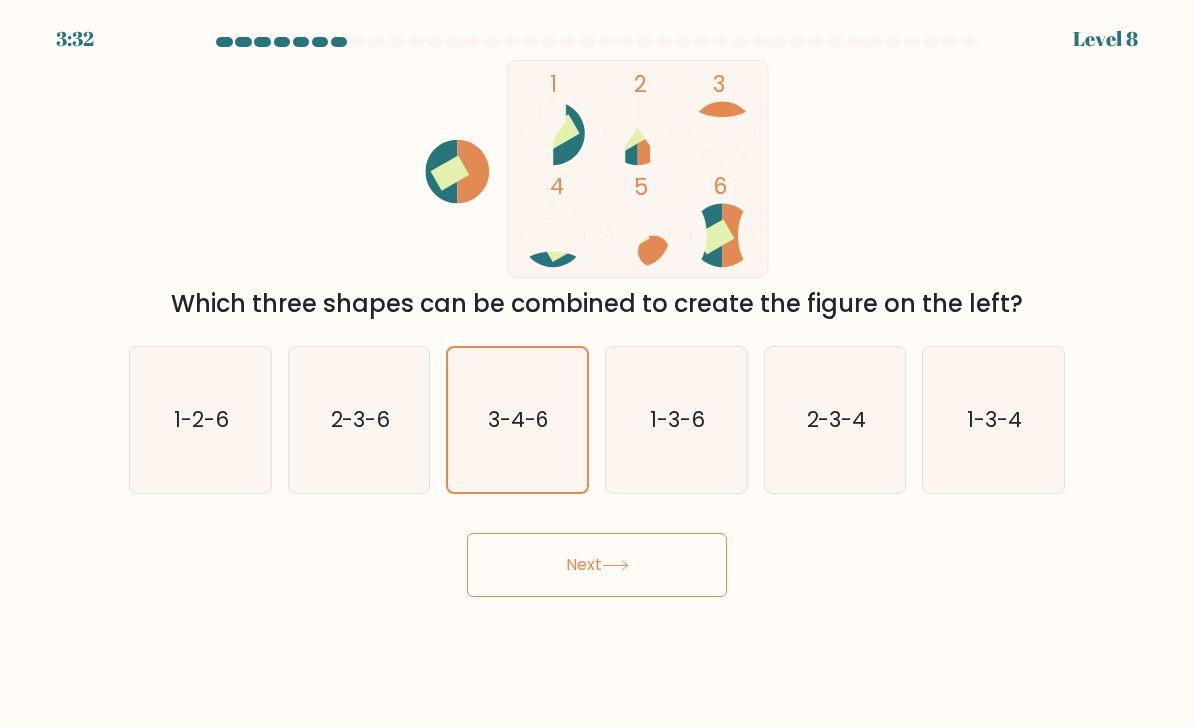 click on "Next" at bounding box center [597, 565] 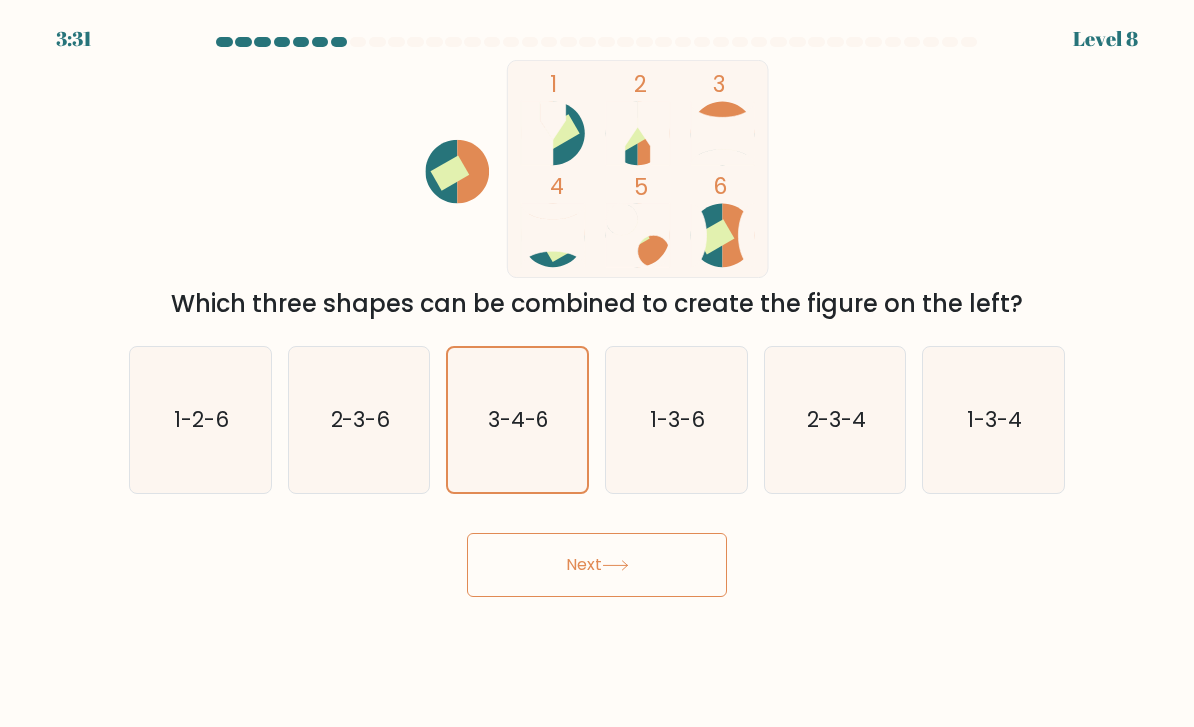 click on "Next" at bounding box center [597, 565] 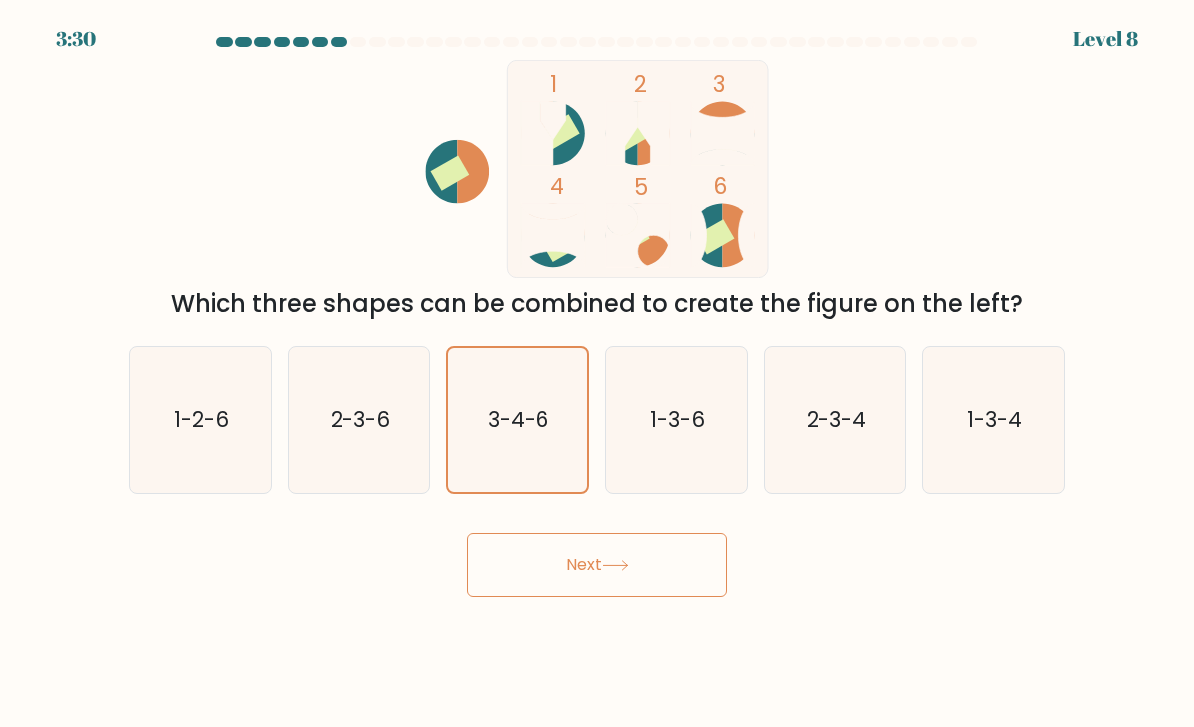 click on "3-4-6" 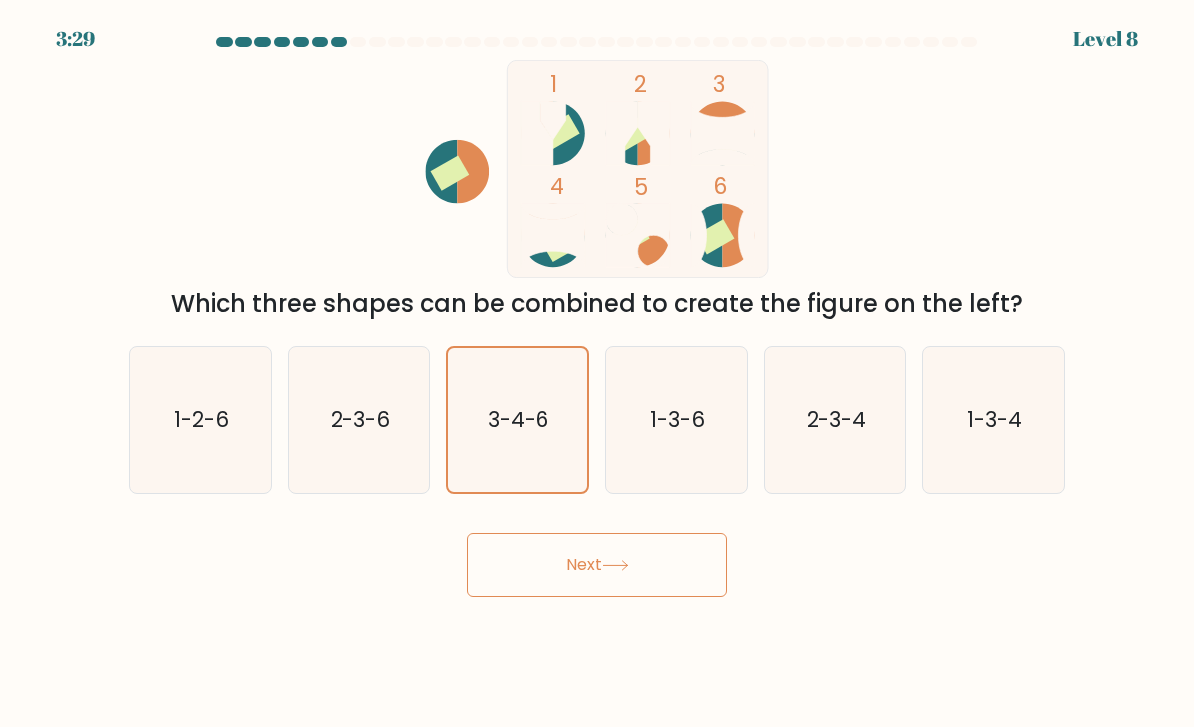 click on "Next" at bounding box center [597, 565] 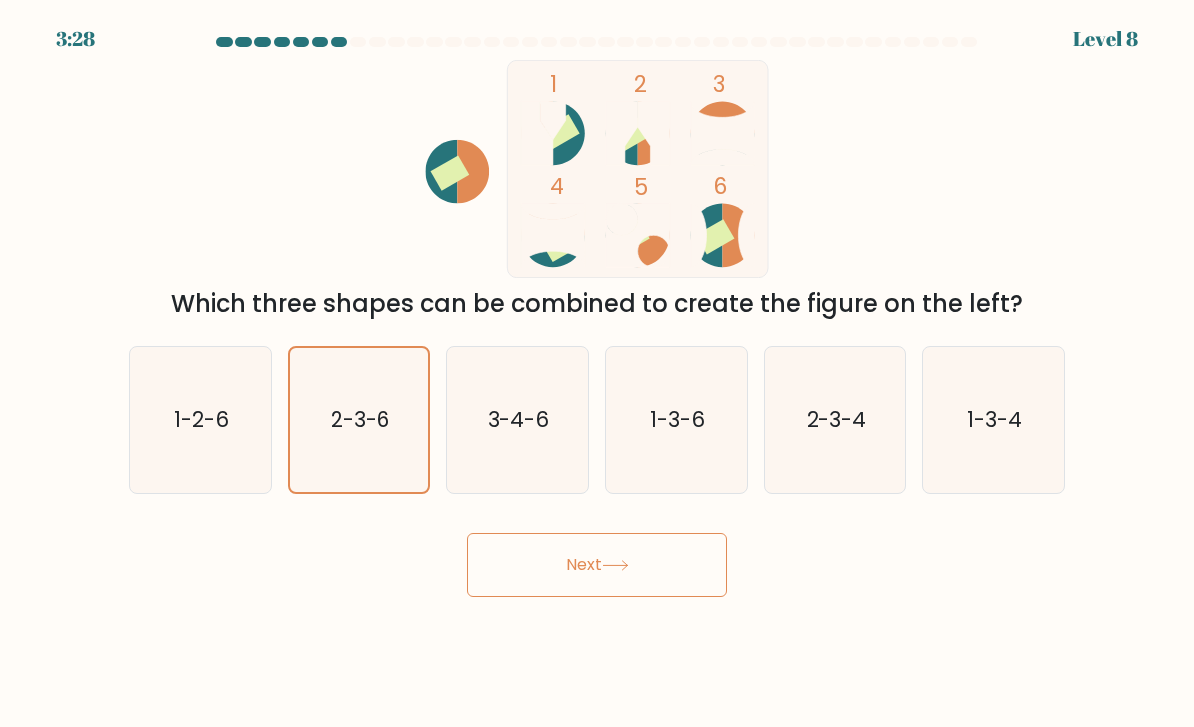 click on "Next" at bounding box center (597, 565) 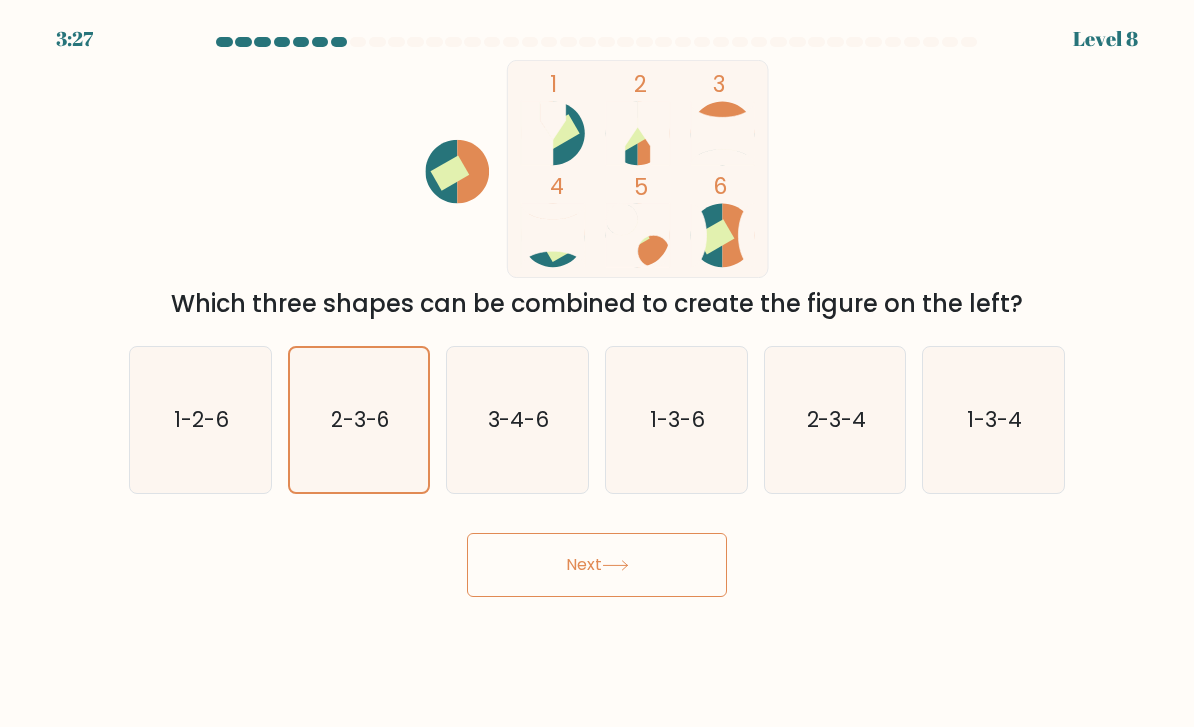 click on "3-4-6" 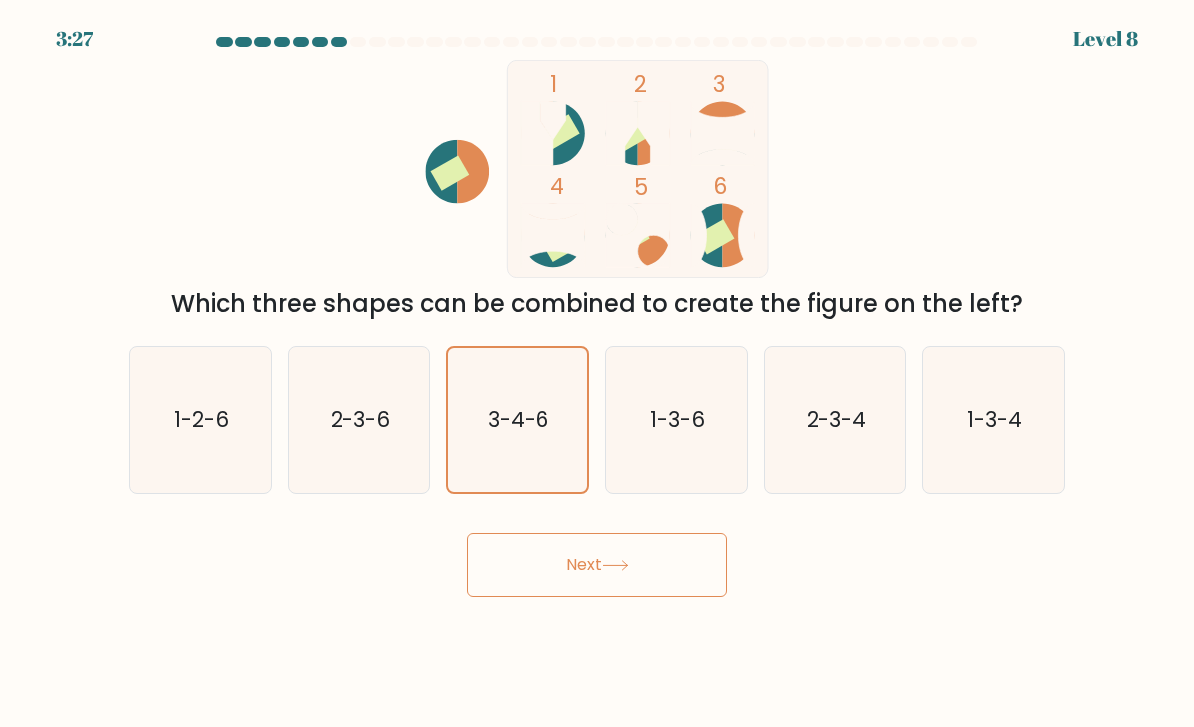 click on "Next" at bounding box center (597, 565) 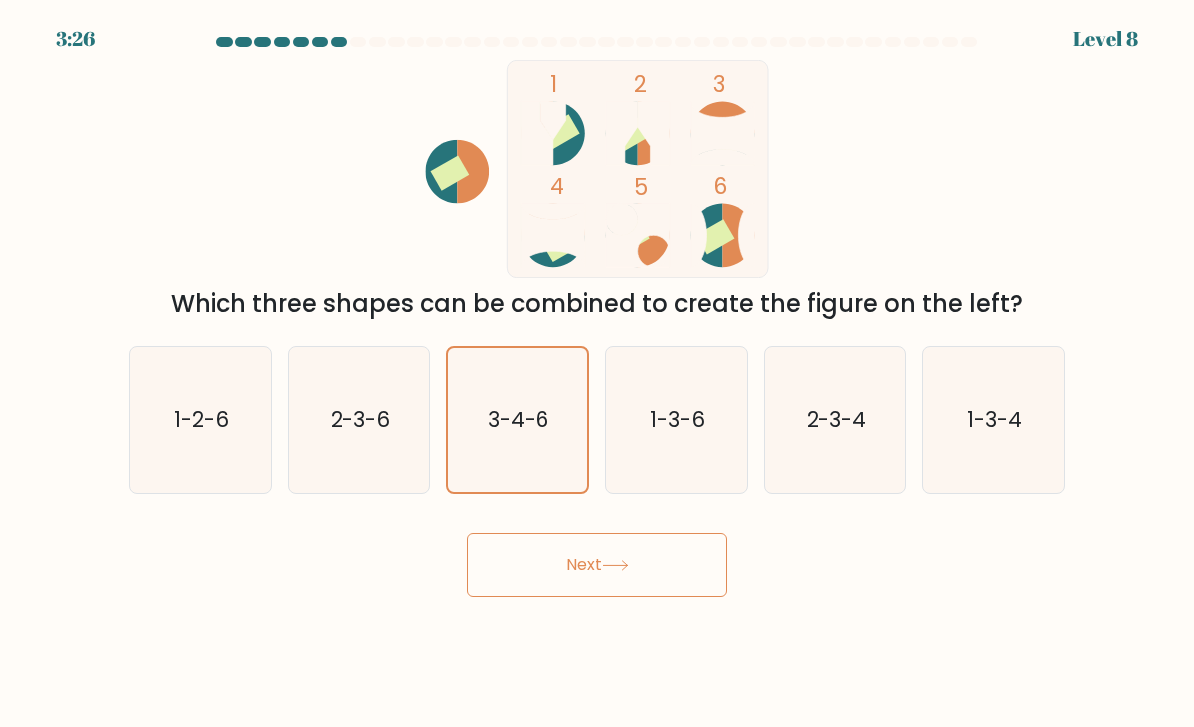 click on "Next" at bounding box center [597, 565] 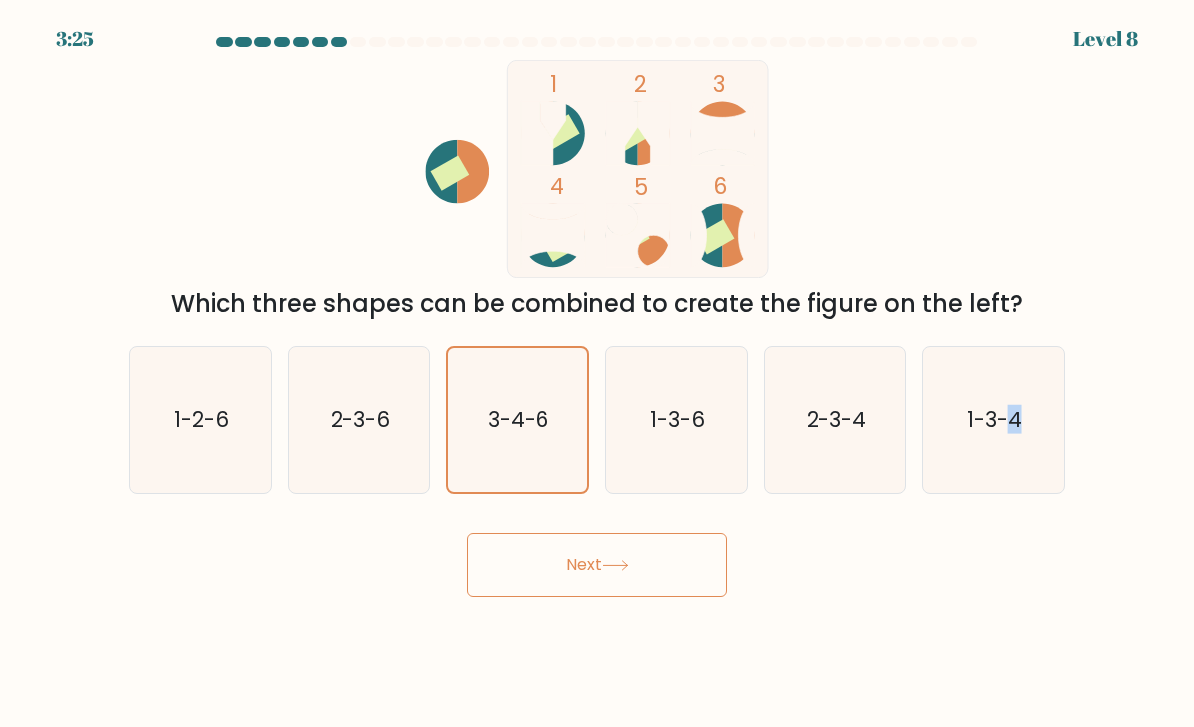 click on "3:25
Level 8" at bounding box center (597, 363) 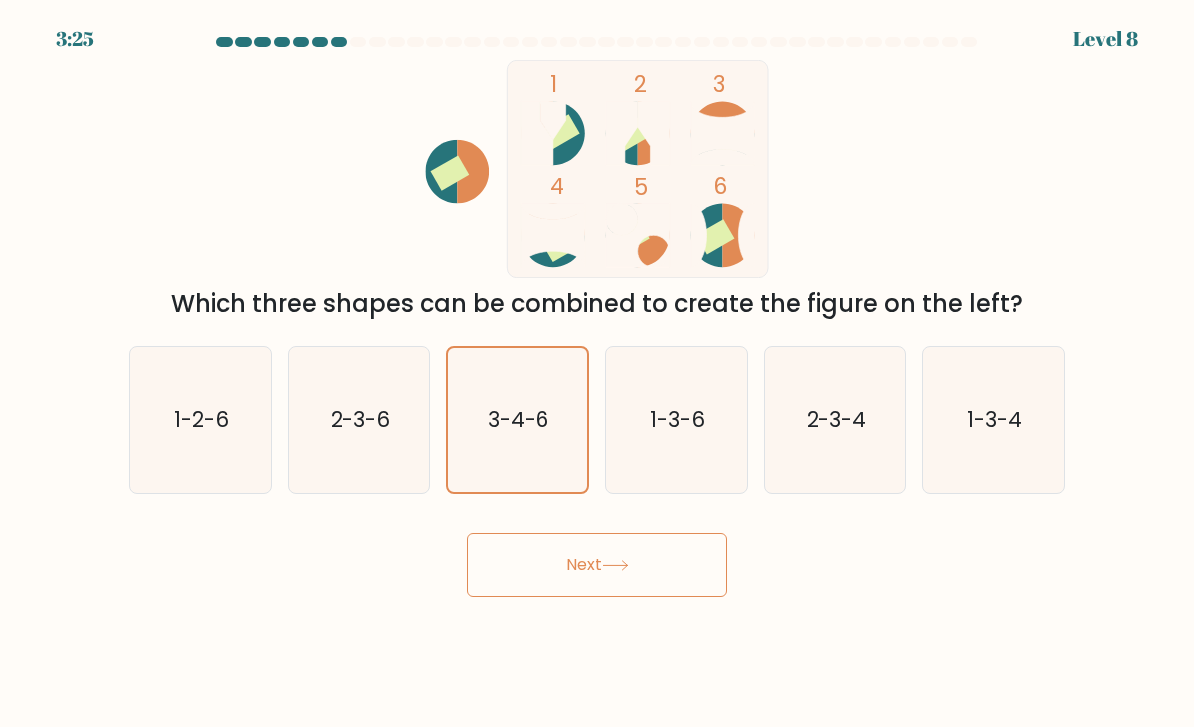 click on "Next" at bounding box center [597, 565] 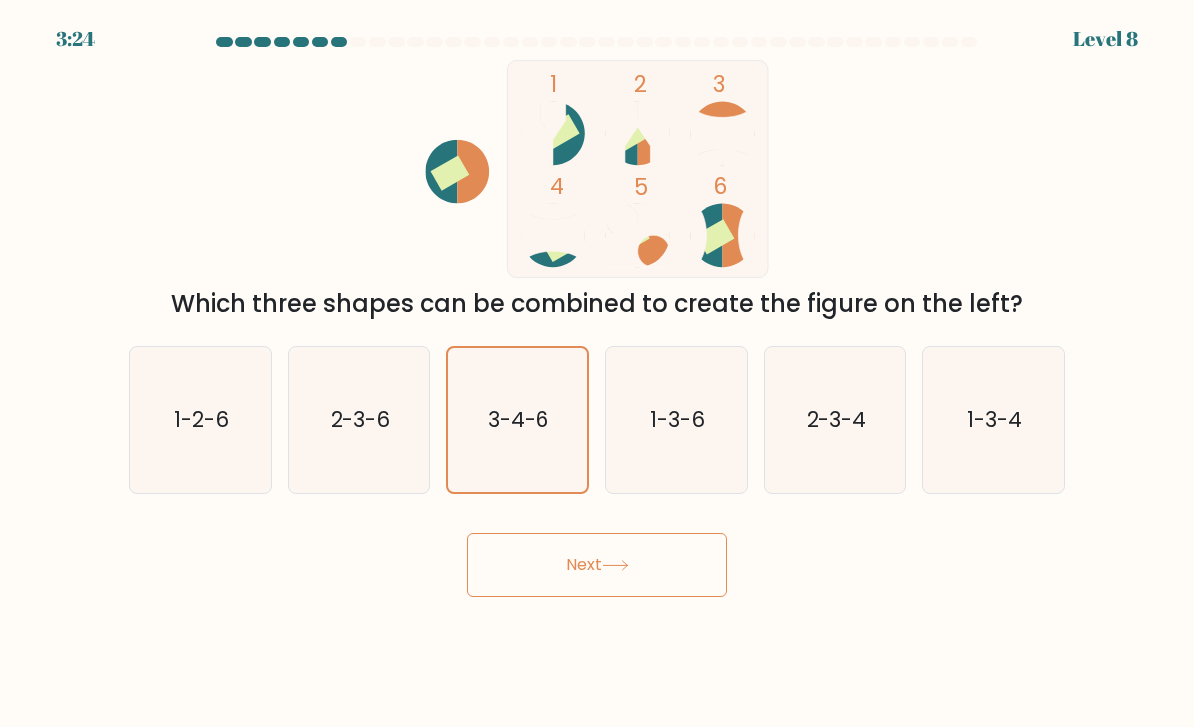 click on "Next" at bounding box center [597, 565] 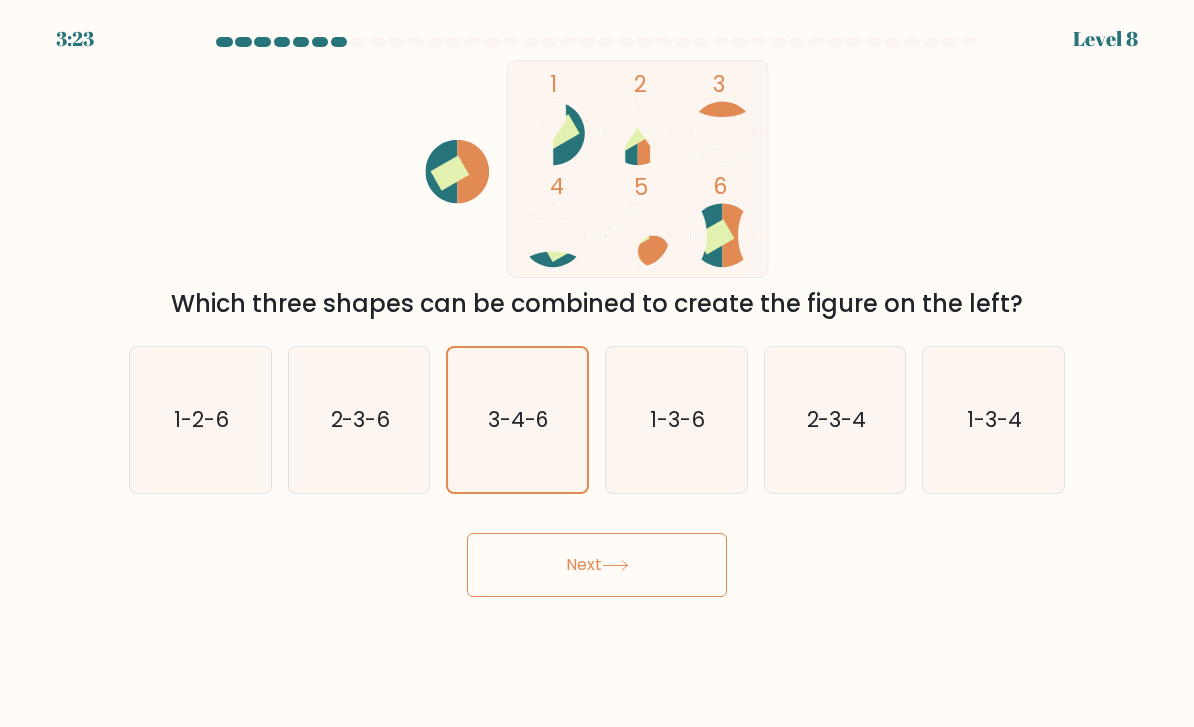 click on "2-3-4" 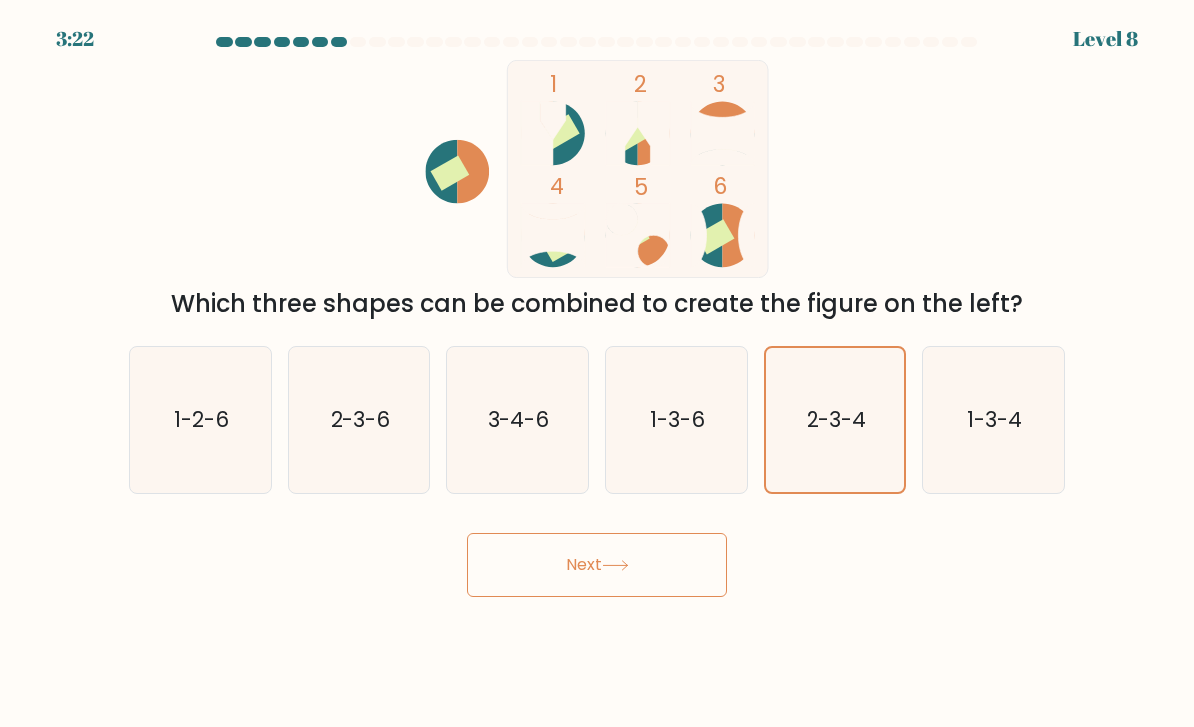 click on "1-3-6" 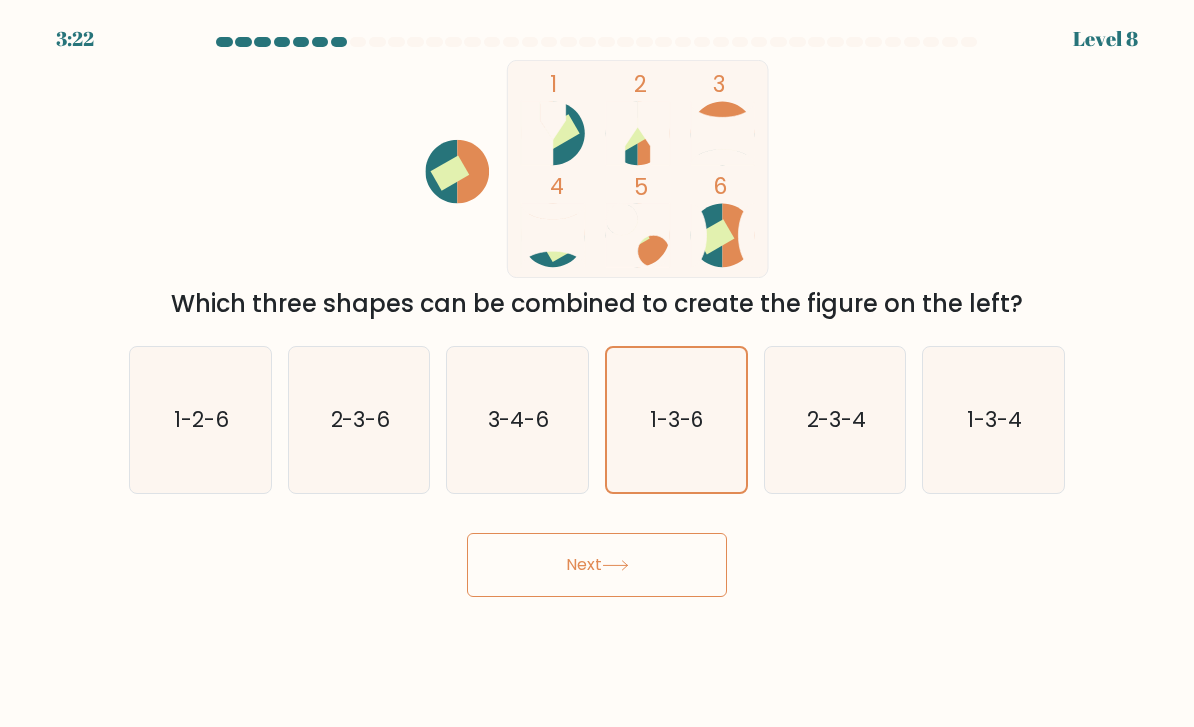 click on "3-4-6" 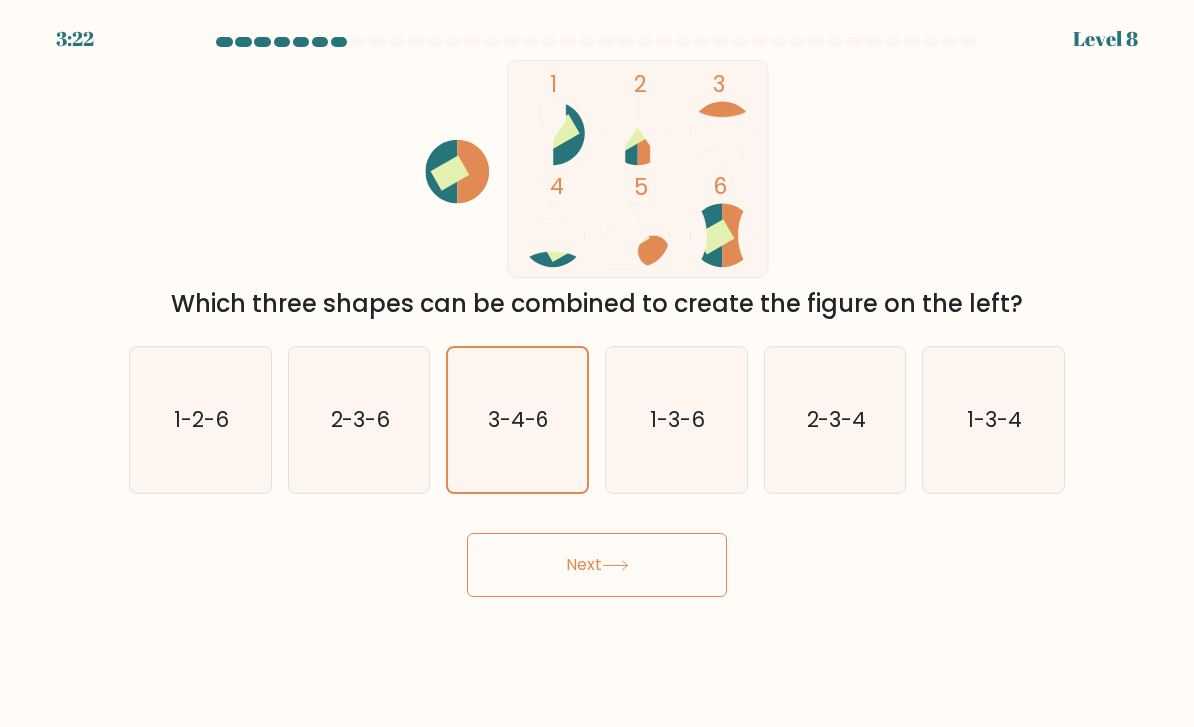 click on "Next" at bounding box center (597, 565) 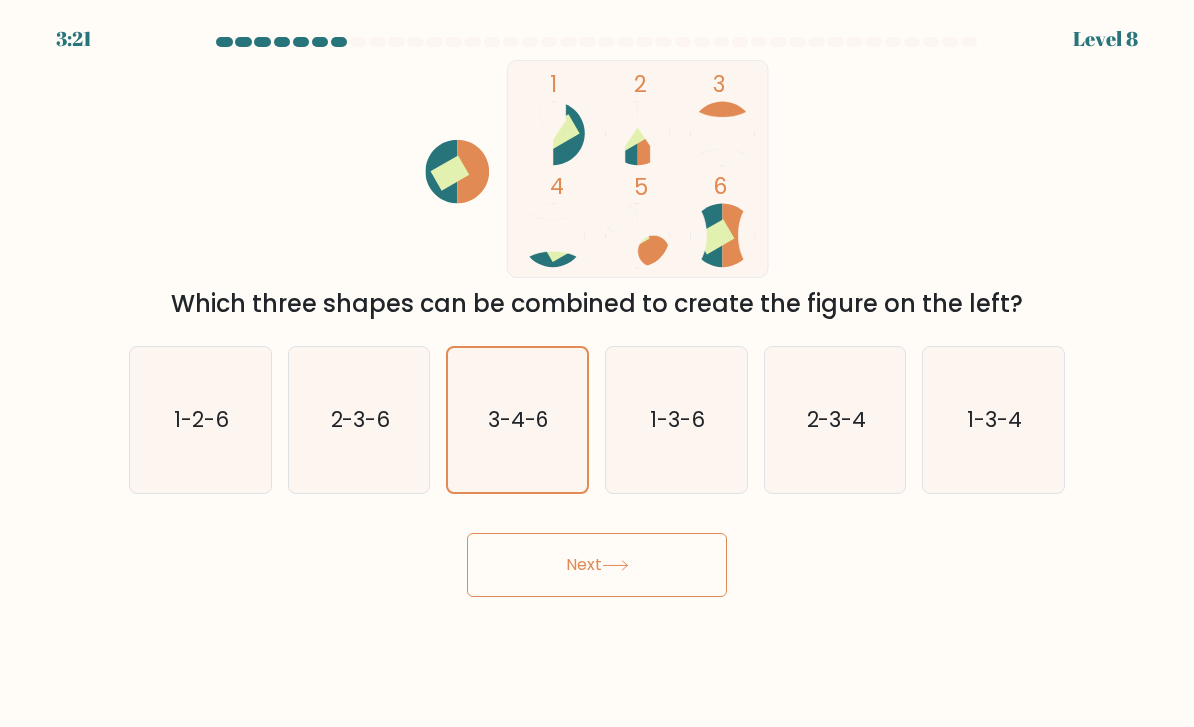 click on "Next" at bounding box center [597, 565] 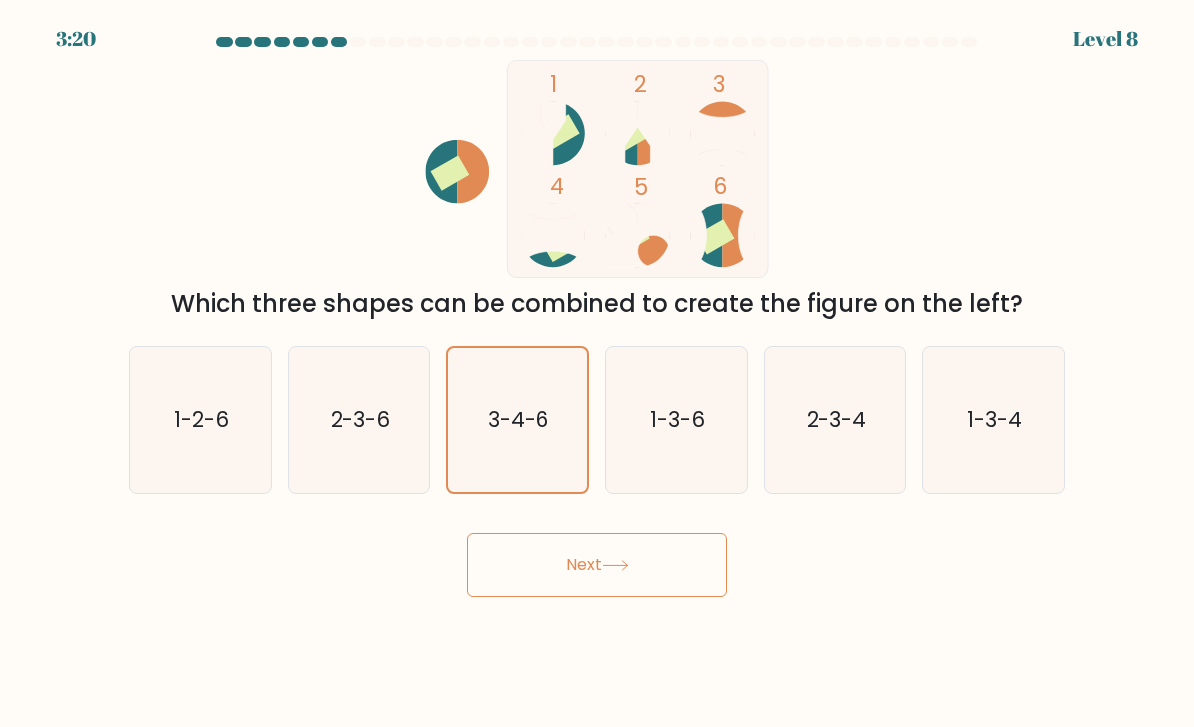click on "Next" at bounding box center (597, 565) 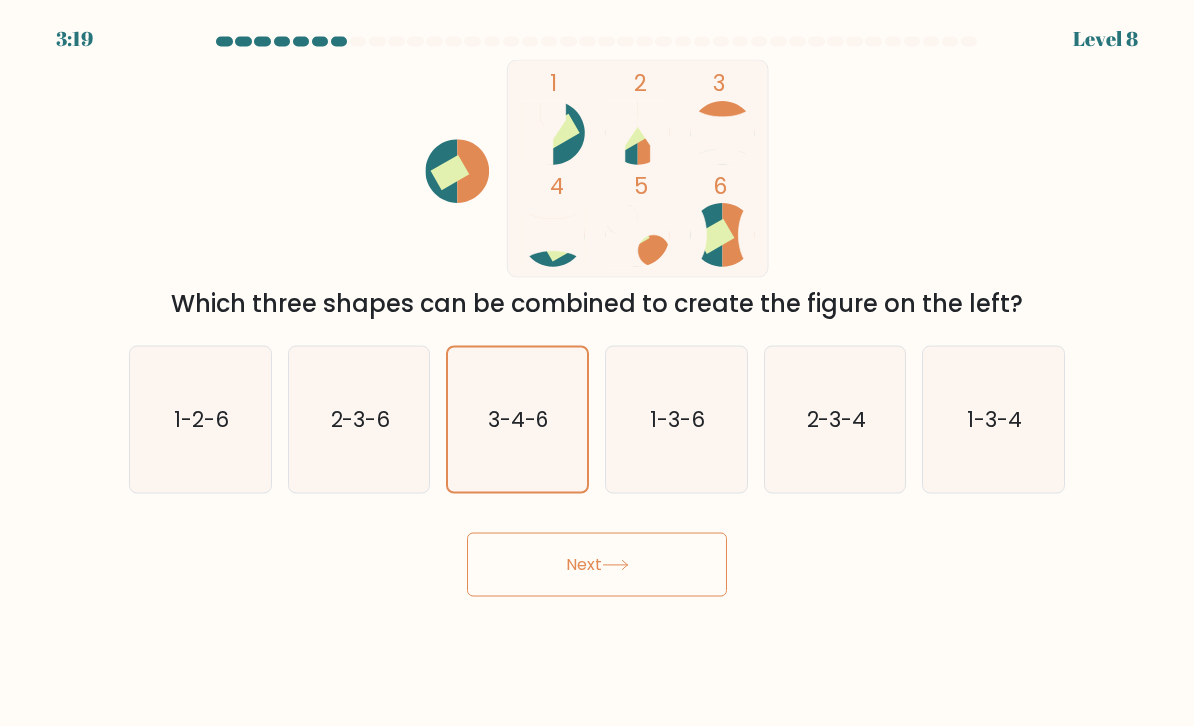 scroll, scrollTop: 5, scrollLeft: 0, axis: vertical 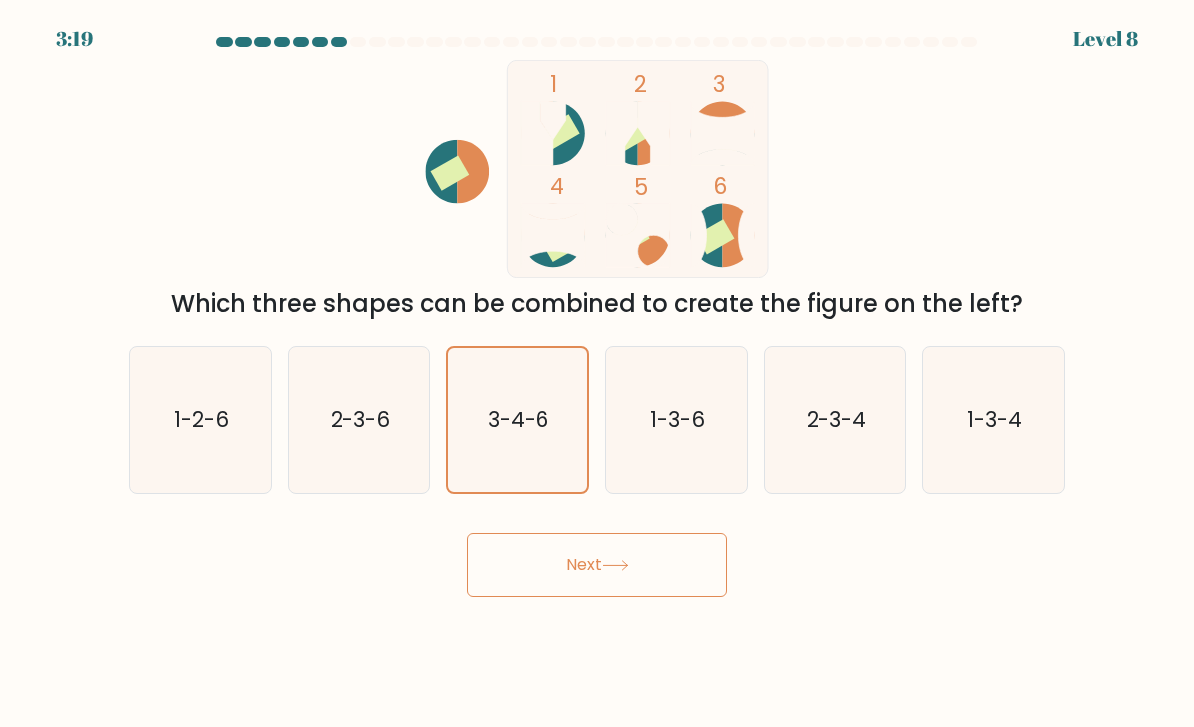 click on "2-3-6" 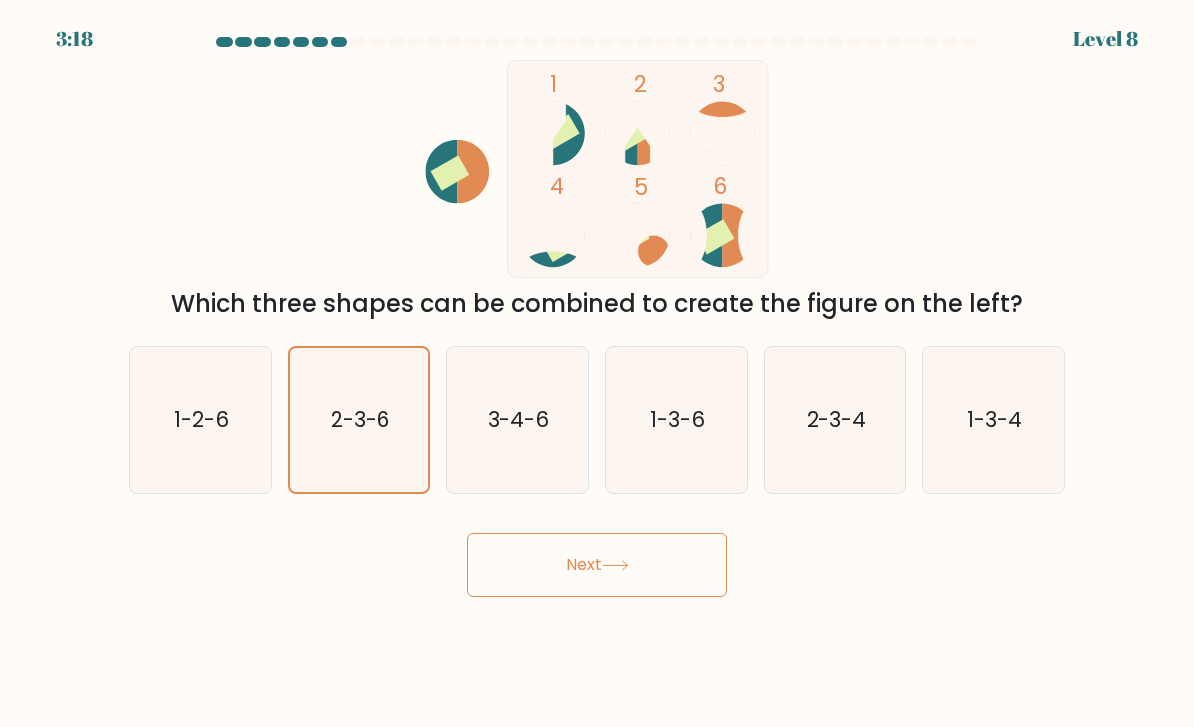 click on "1-2-6" 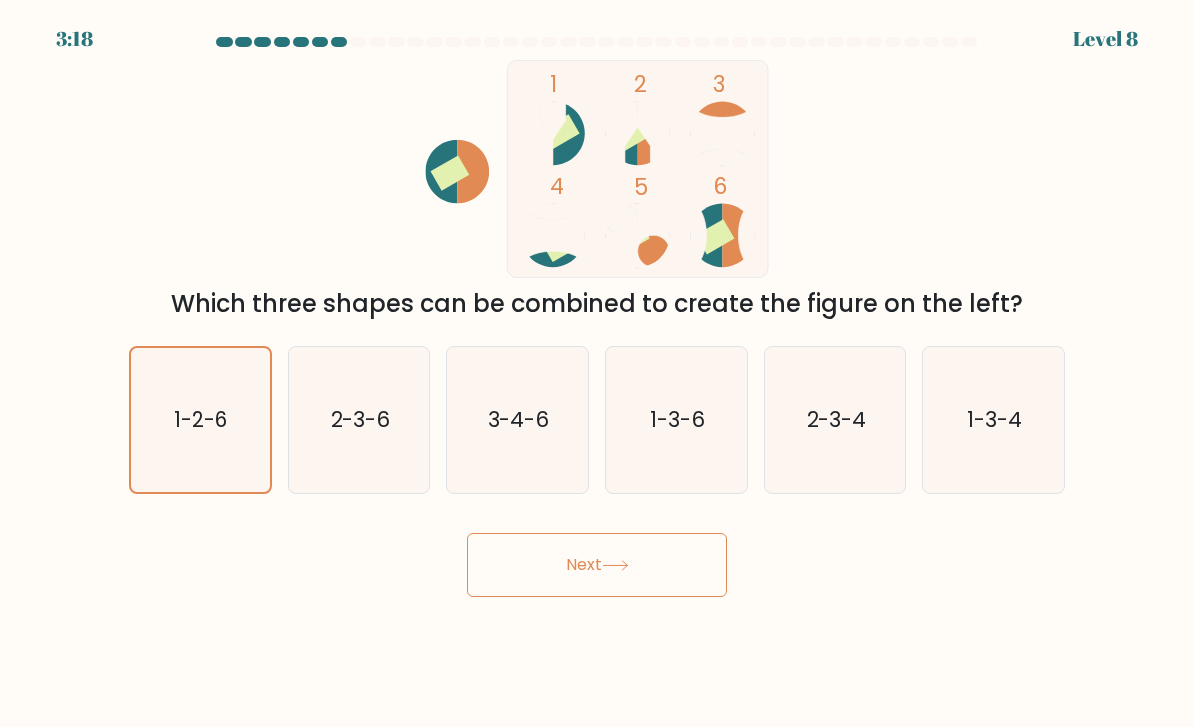 click on "3-4-6" 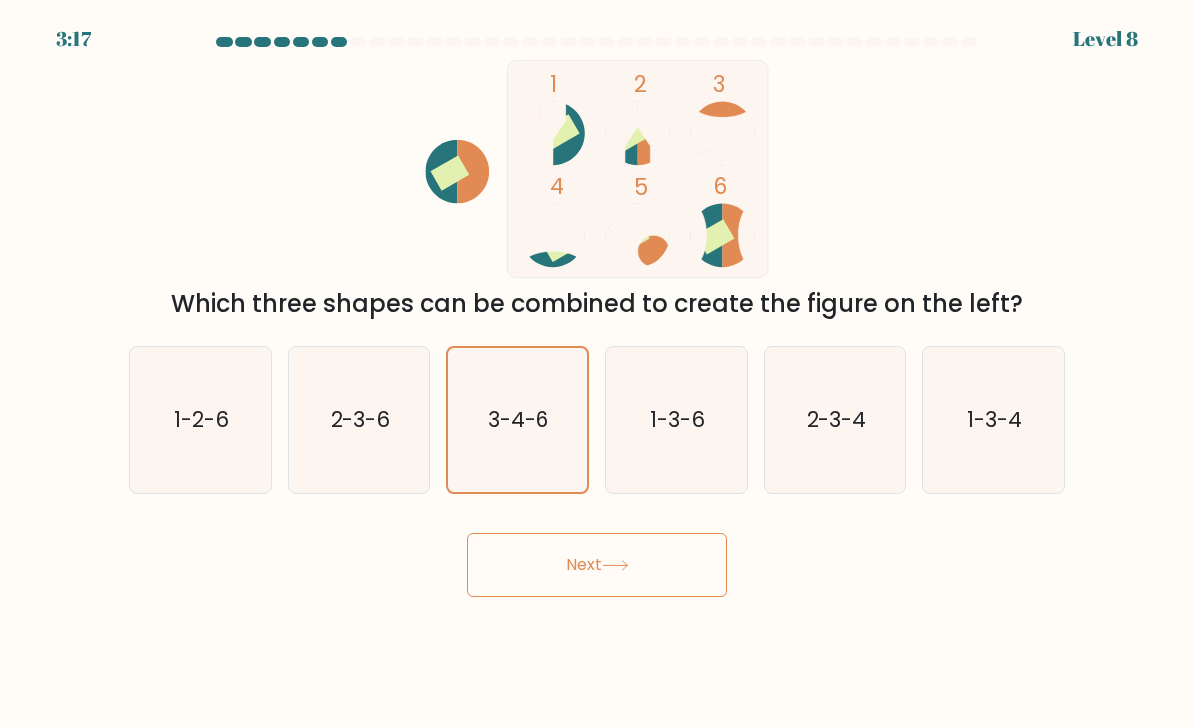 click on "Next" at bounding box center (597, 565) 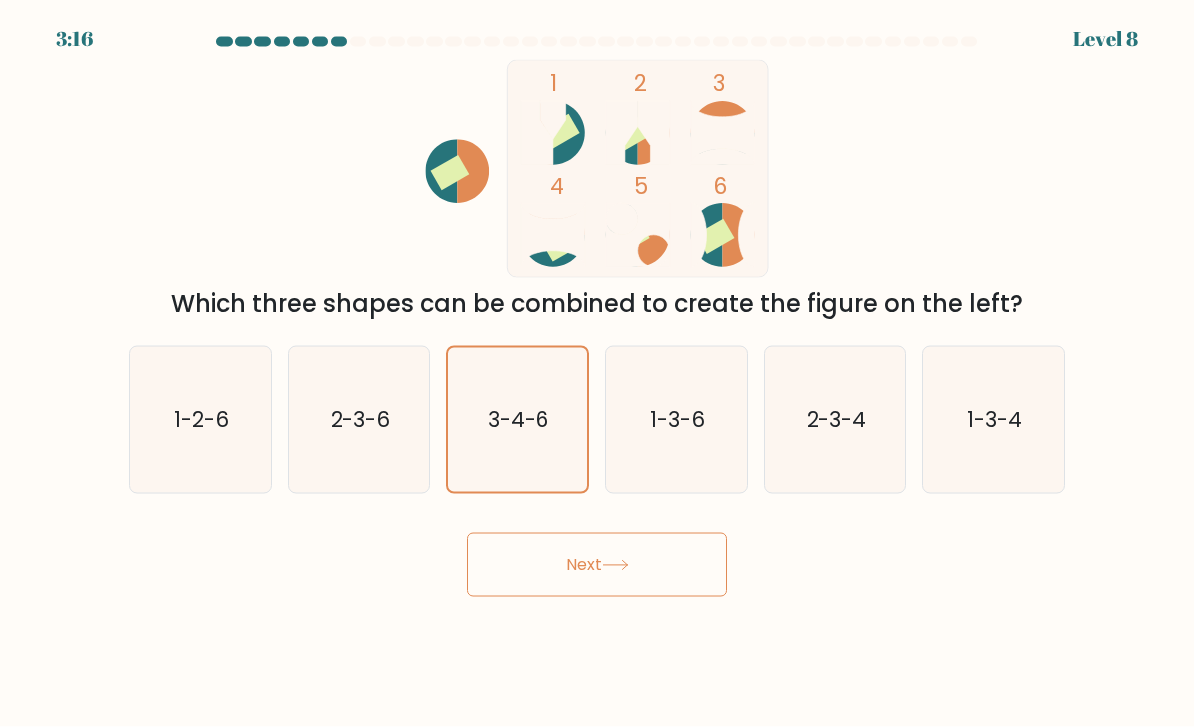 scroll, scrollTop: 12, scrollLeft: 0, axis: vertical 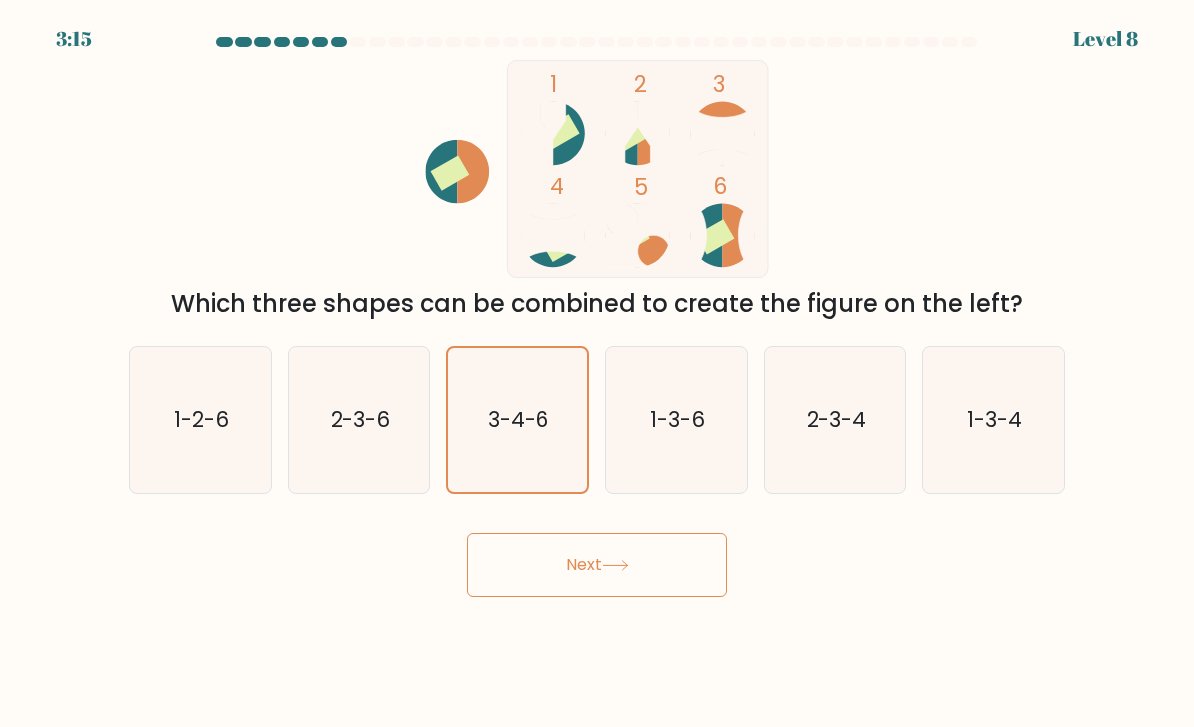 click on "1-3-6" 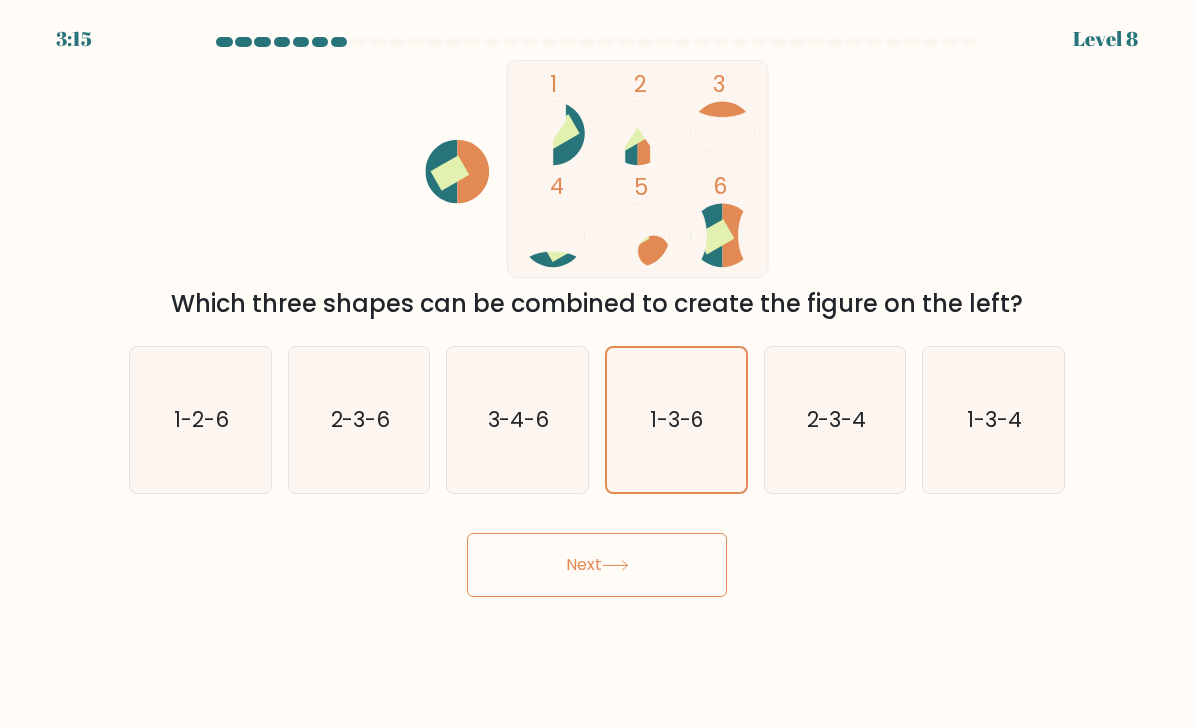 click on "Next" at bounding box center [597, 565] 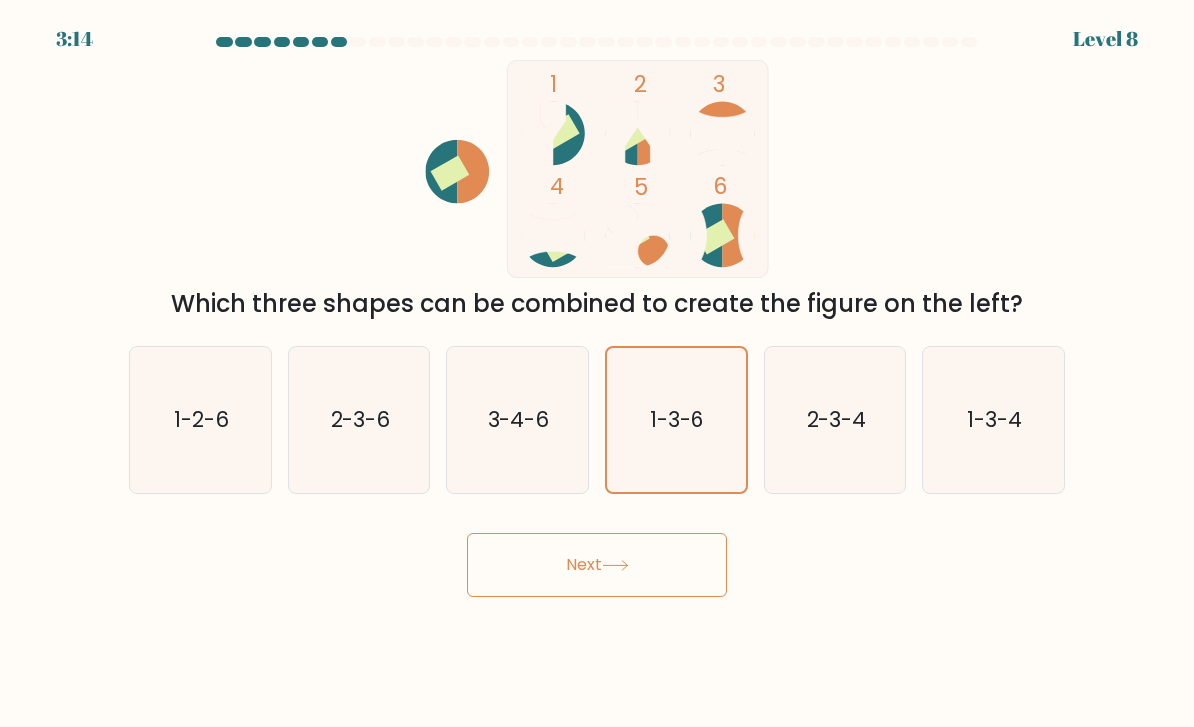 click on "Next" at bounding box center (597, 565) 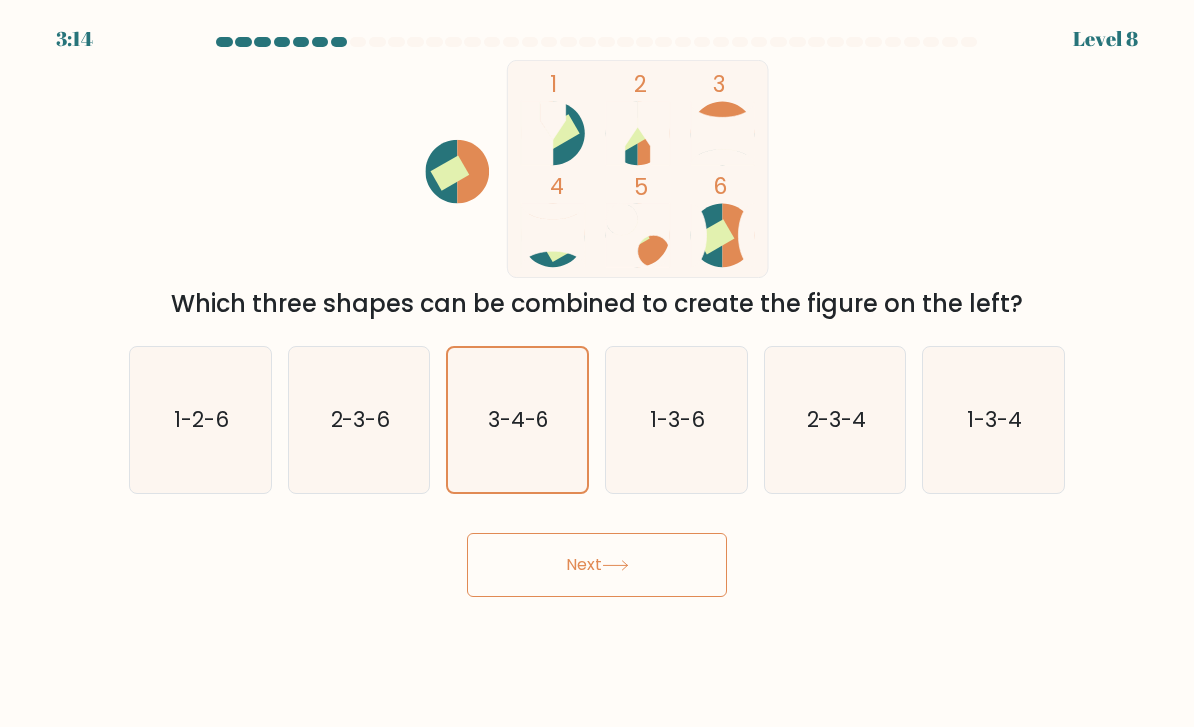 click on "3-4-6" 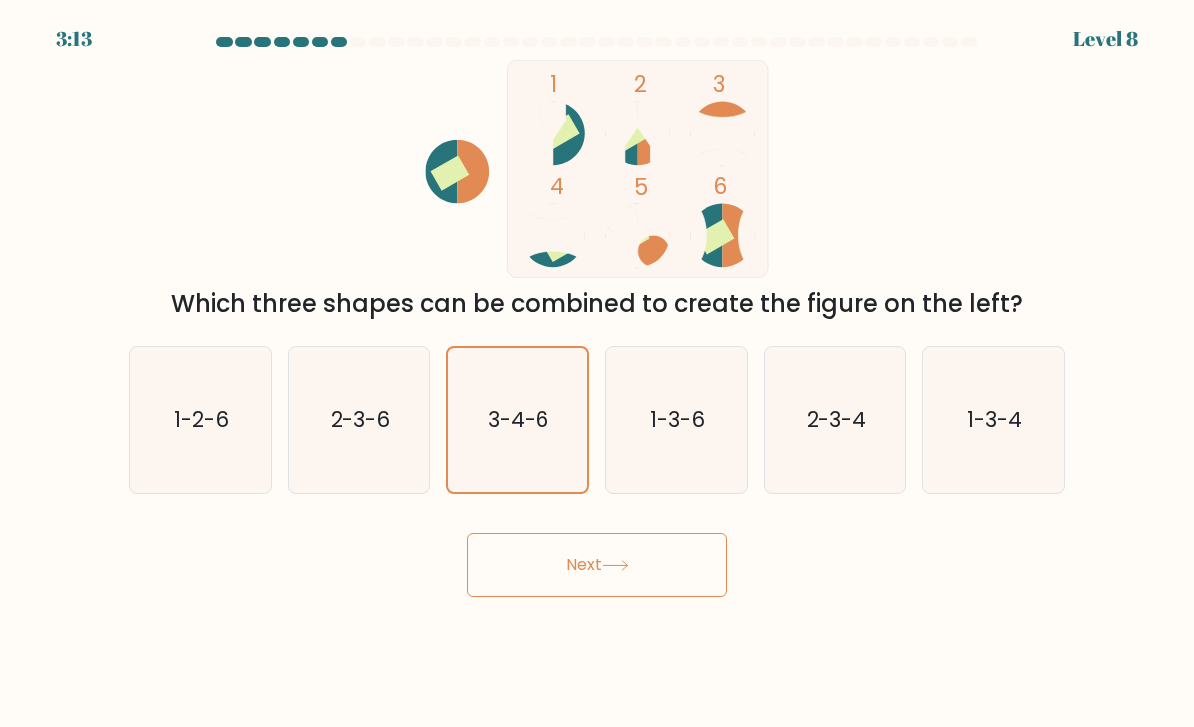 click on "3-4-6" 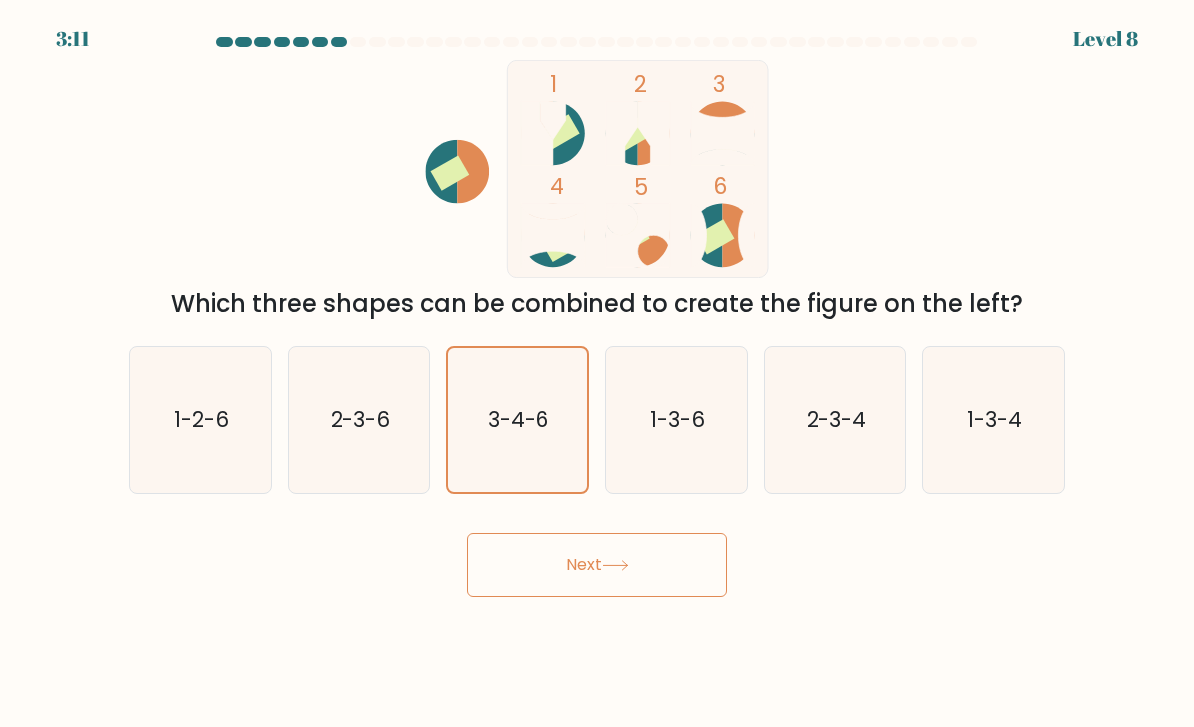 click on "Next" at bounding box center [597, 565] 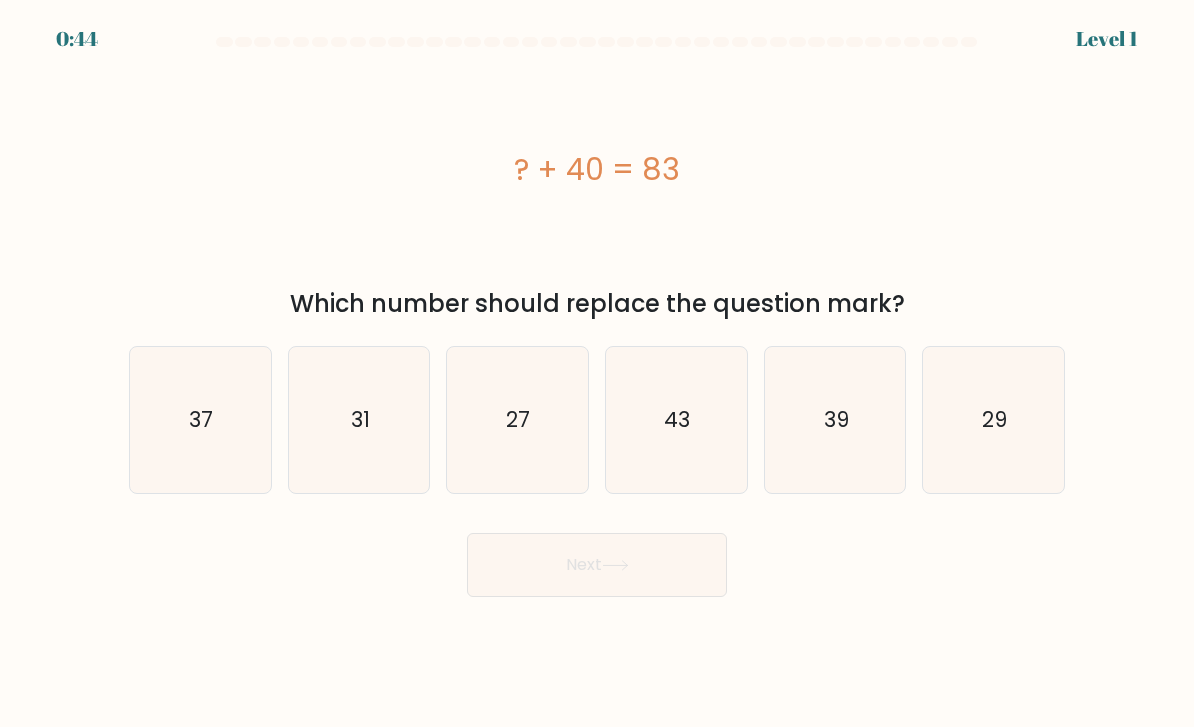 scroll, scrollTop: 64, scrollLeft: 0, axis: vertical 